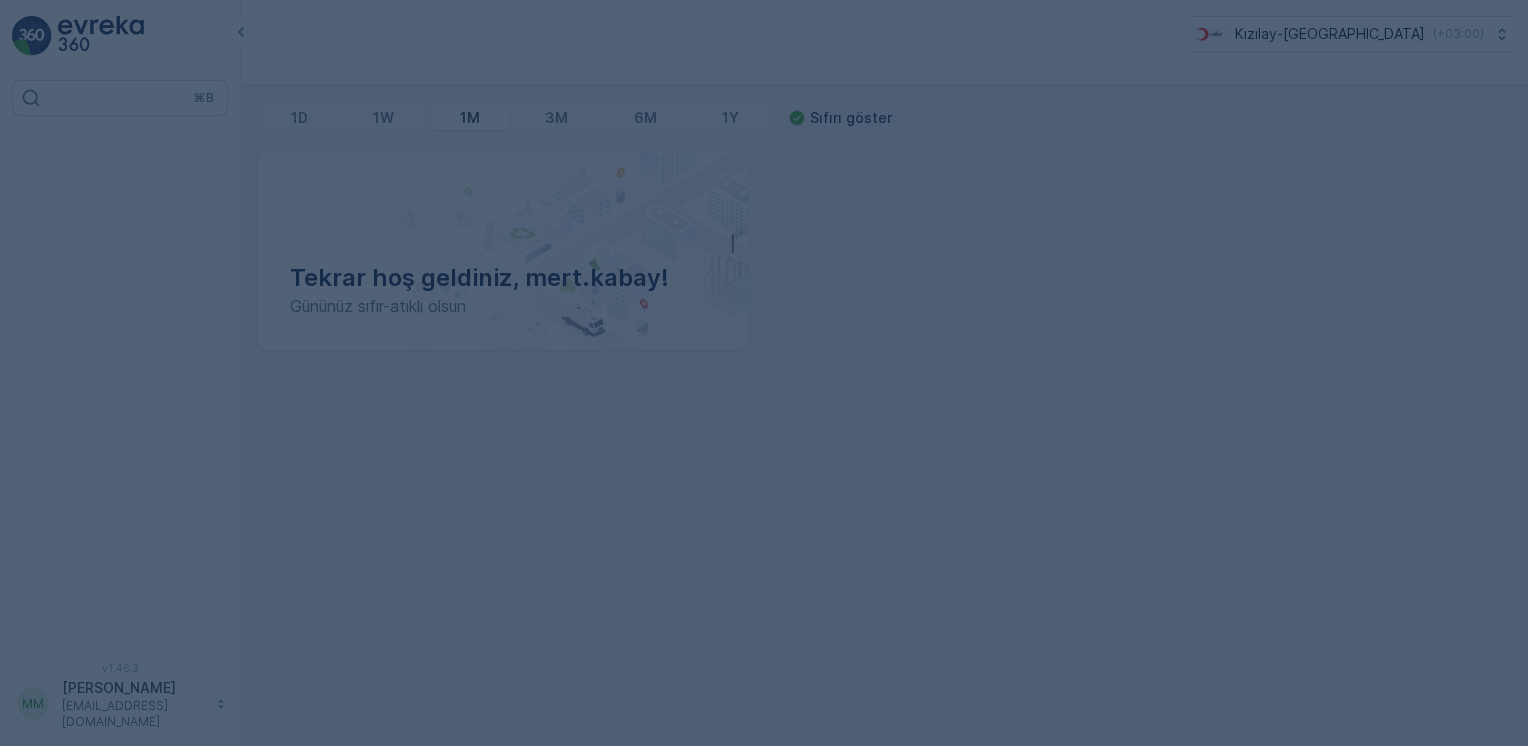 scroll, scrollTop: 0, scrollLeft: 0, axis: both 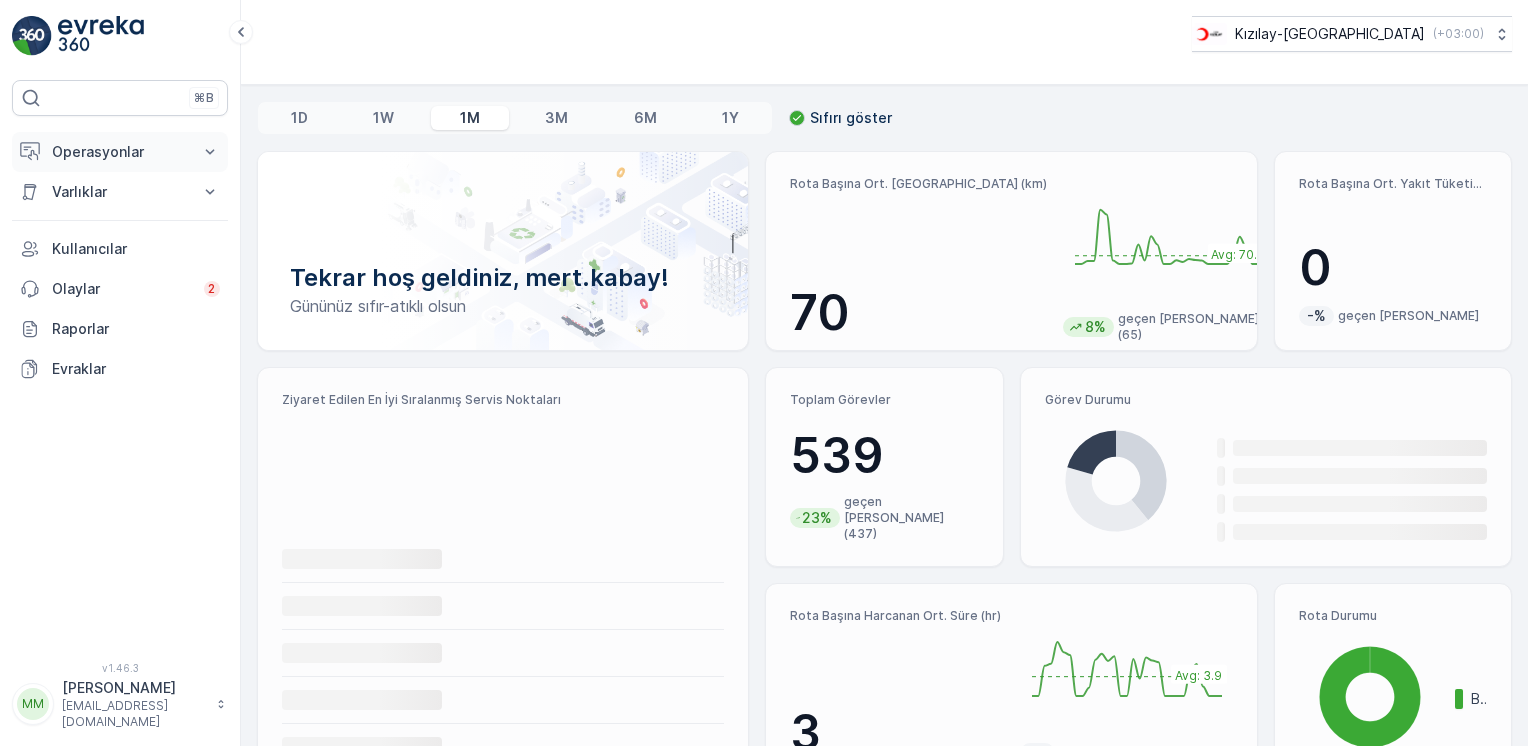click on "Operasyonlar" at bounding box center (120, 152) 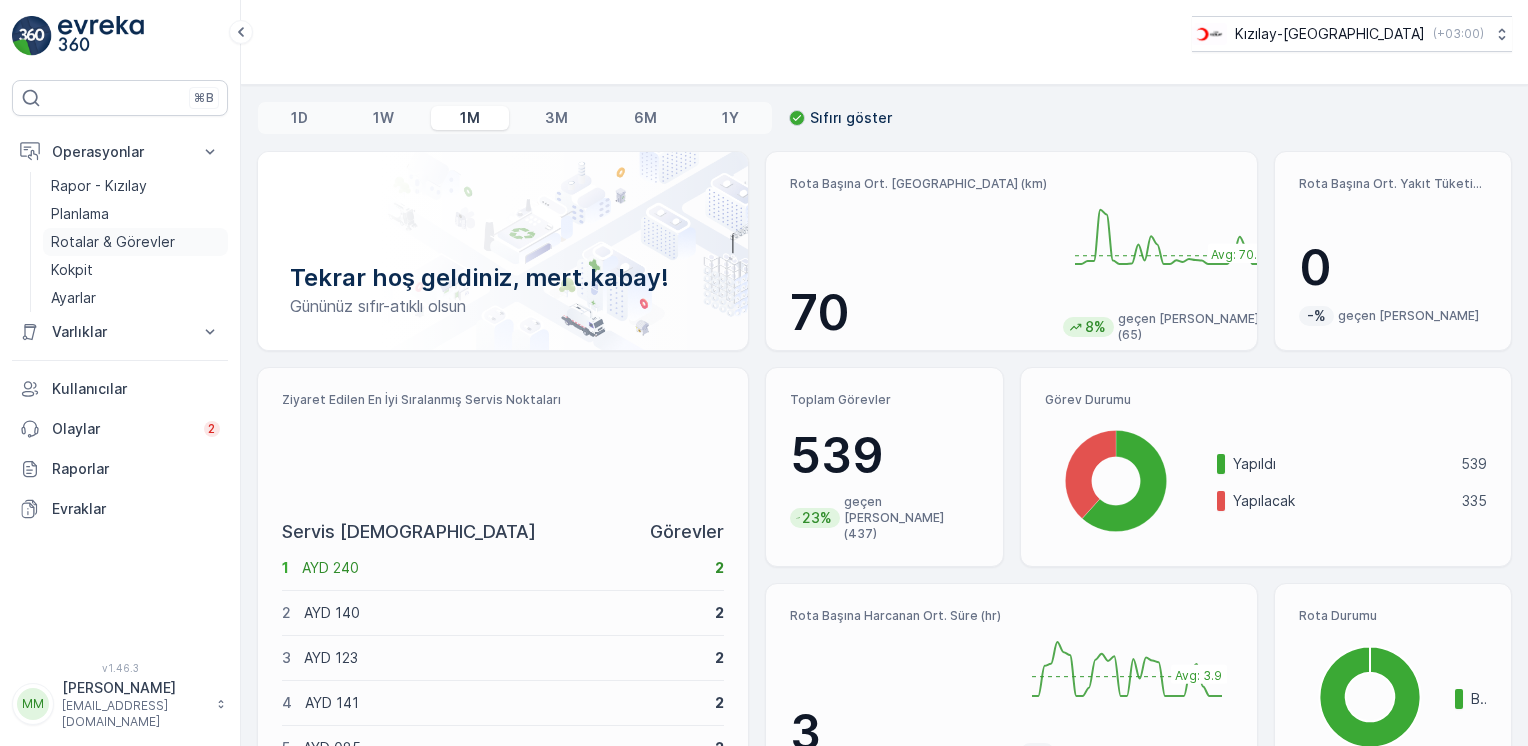click on "Rotalar & Görevler" at bounding box center (113, 242) 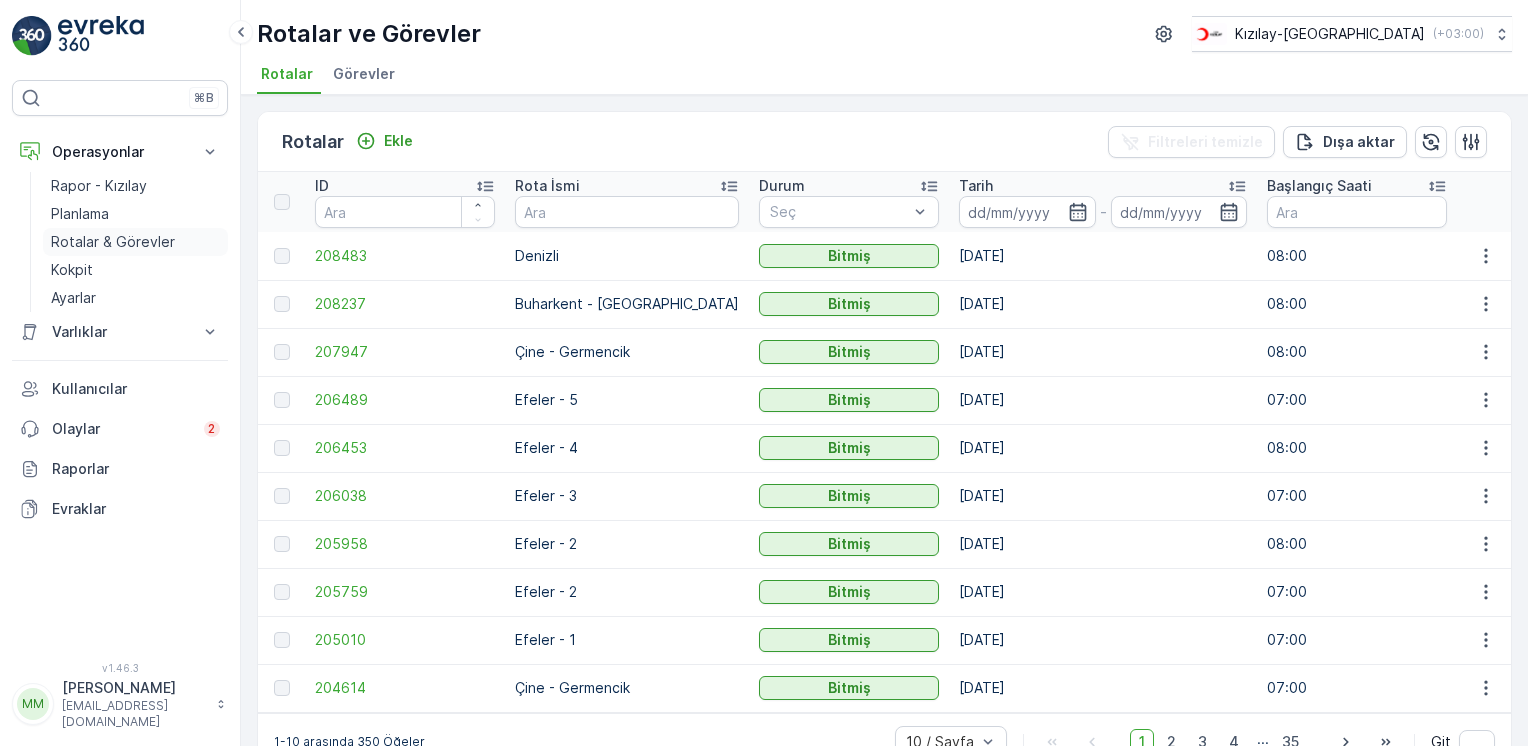 click on "Rotalar & Görevler" at bounding box center [113, 242] 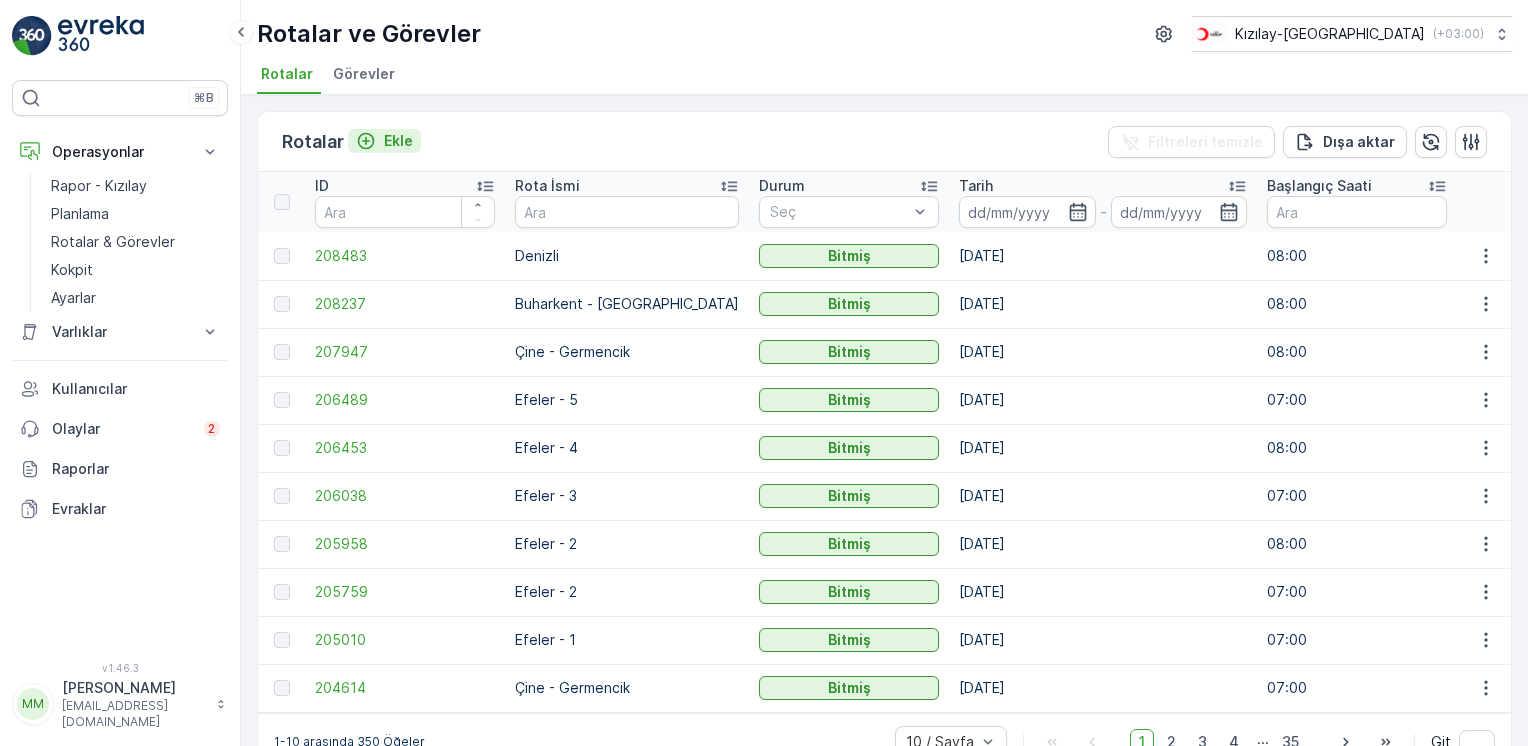 click on "Ekle" at bounding box center (398, 141) 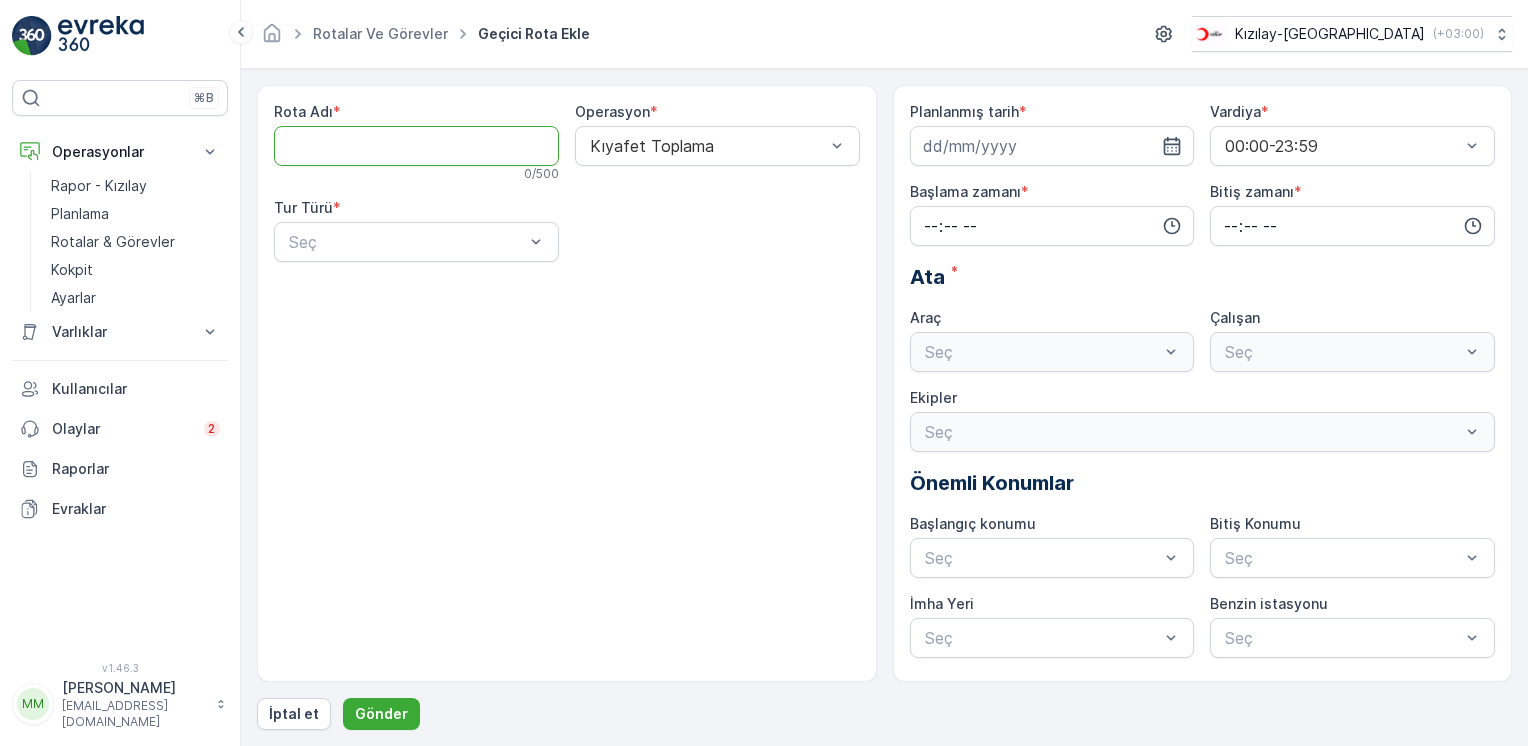 click on "Rota Adı" at bounding box center (416, 146) 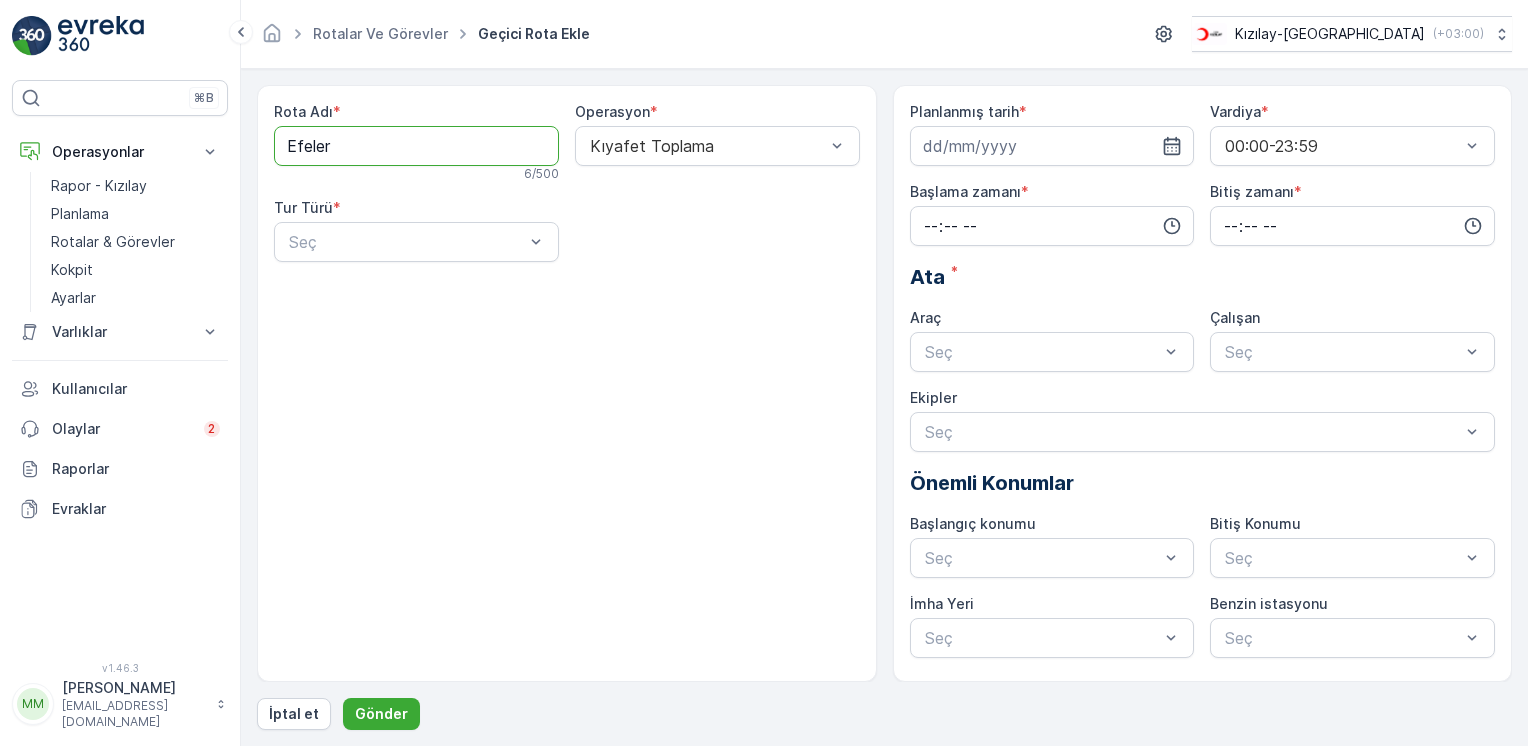 click on "Efeler" at bounding box center (416, 146) 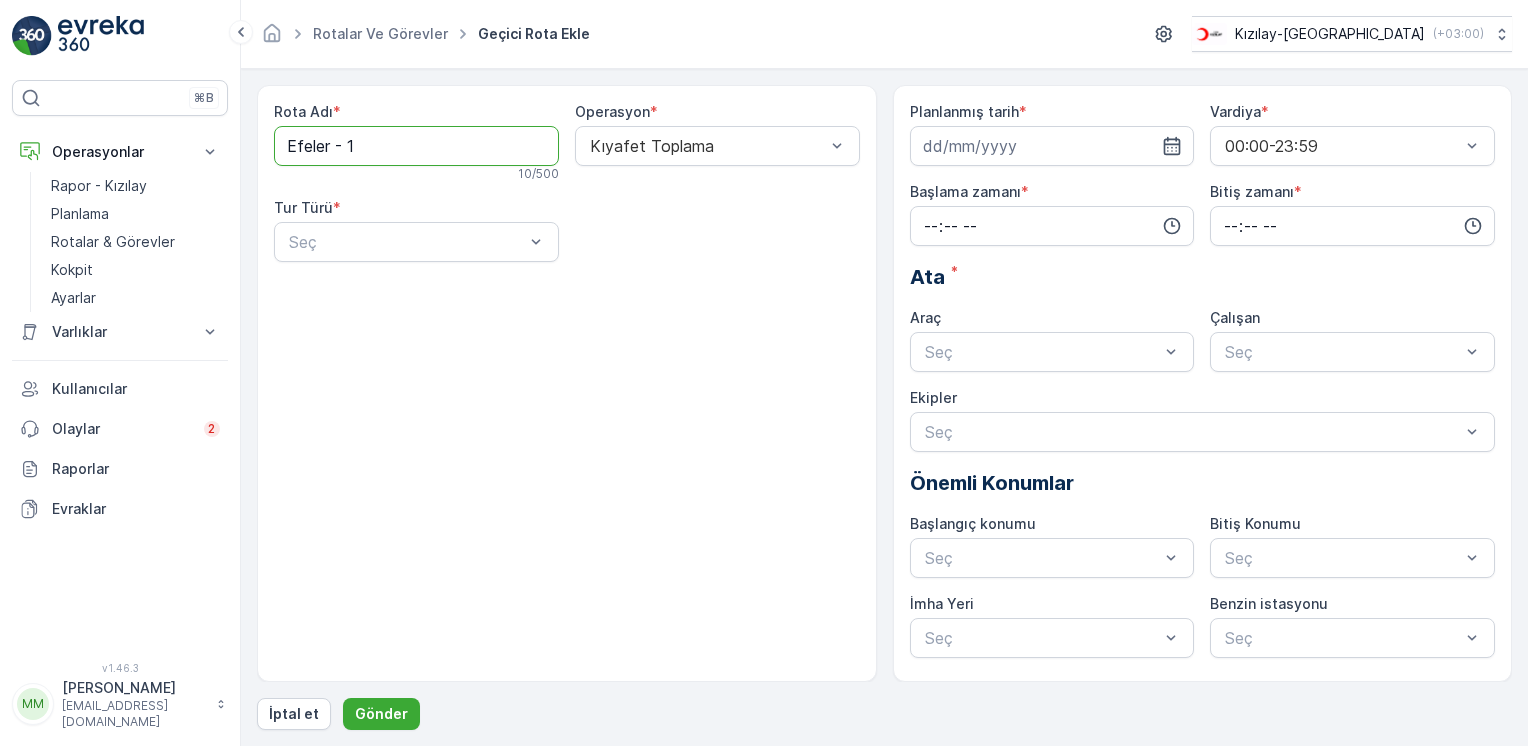 type on "Efeler - 1" 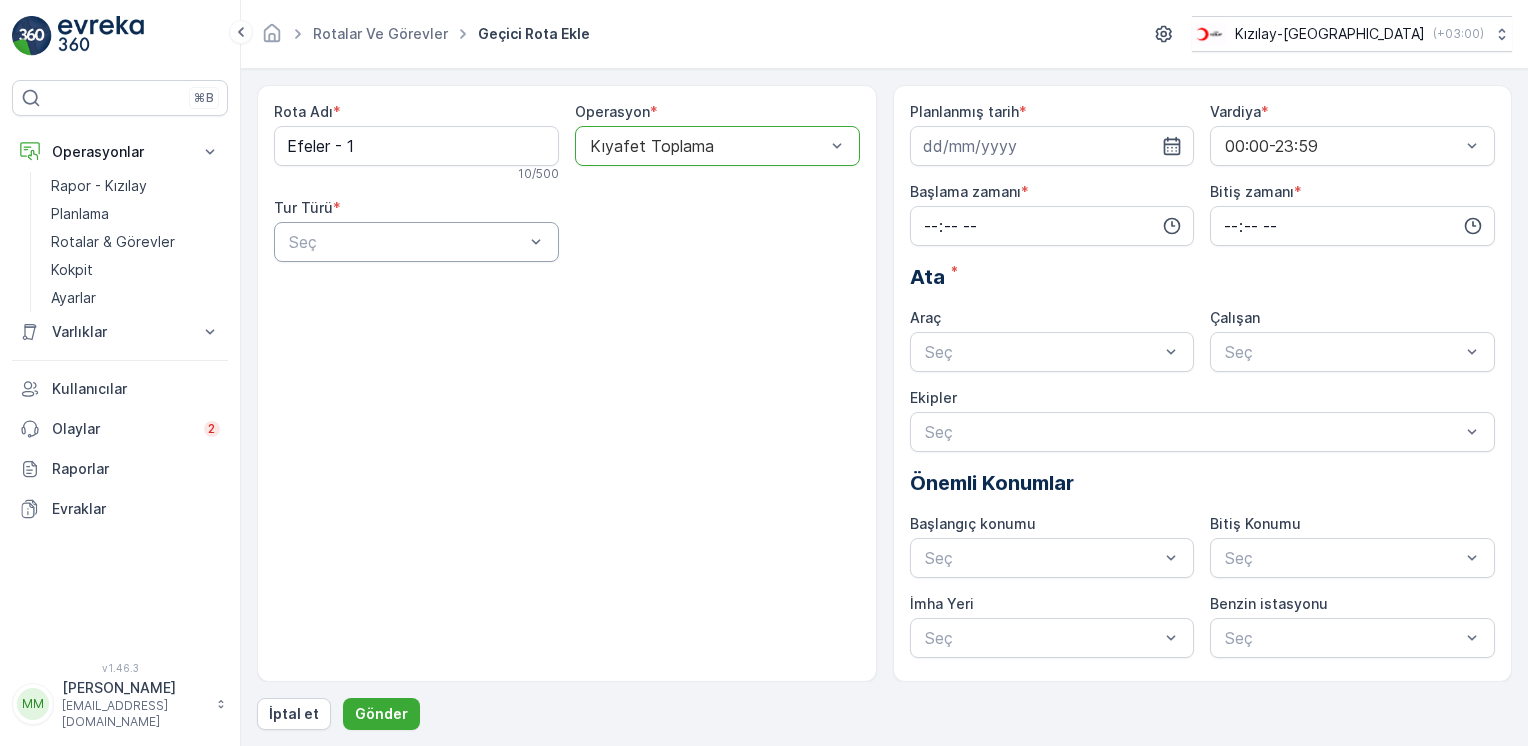 click on "Seç" at bounding box center [416, 242] 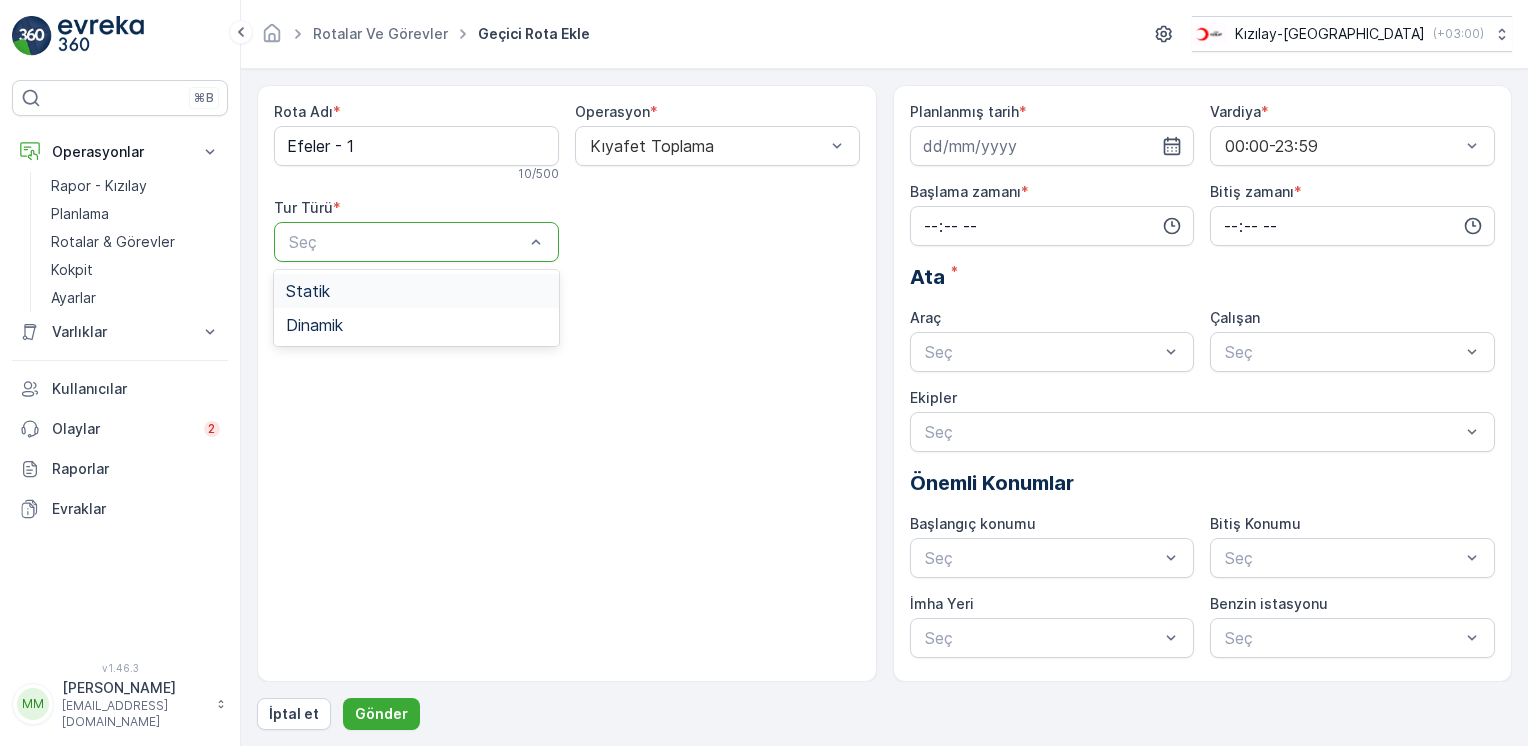 click on "Statik" at bounding box center [416, 291] 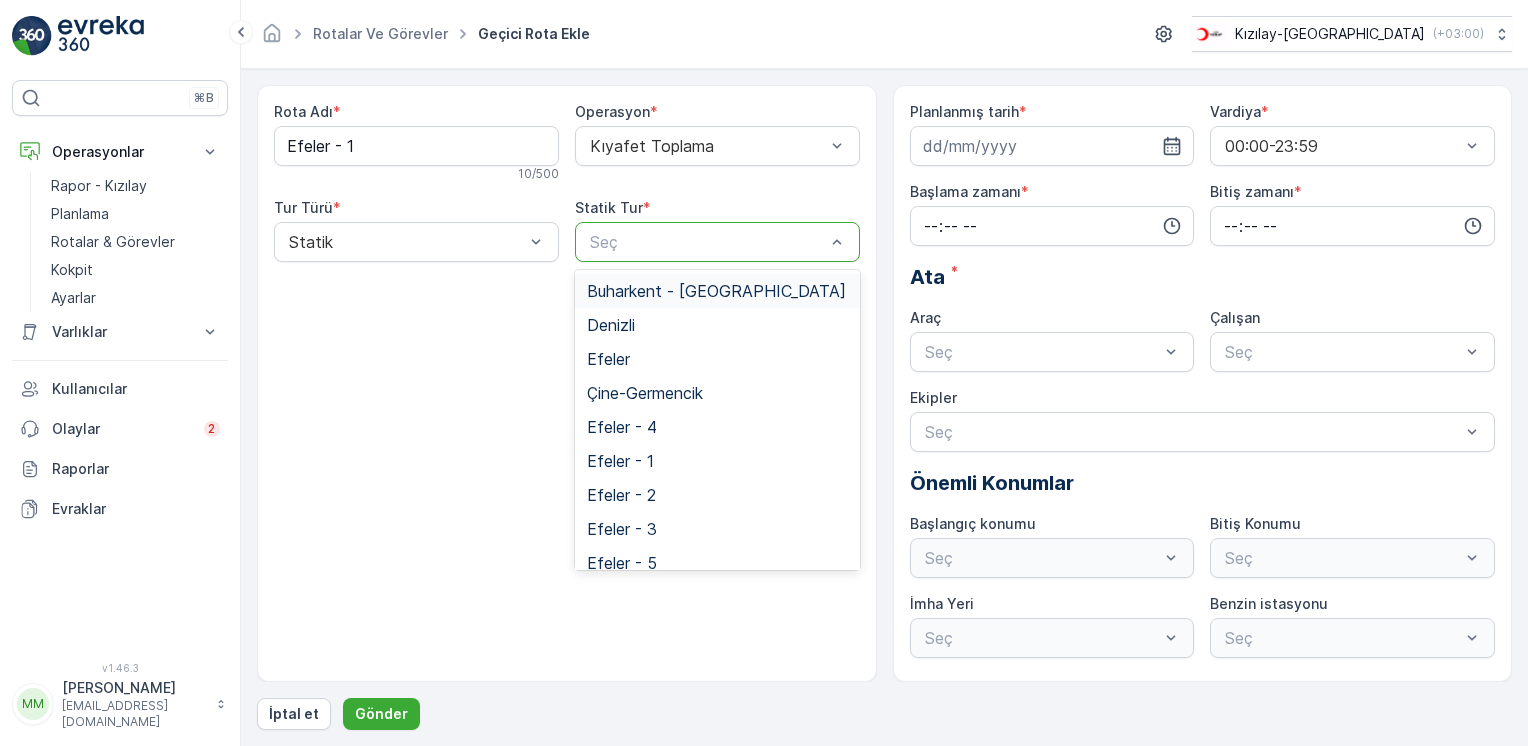 click on "Seç" at bounding box center (717, 242) 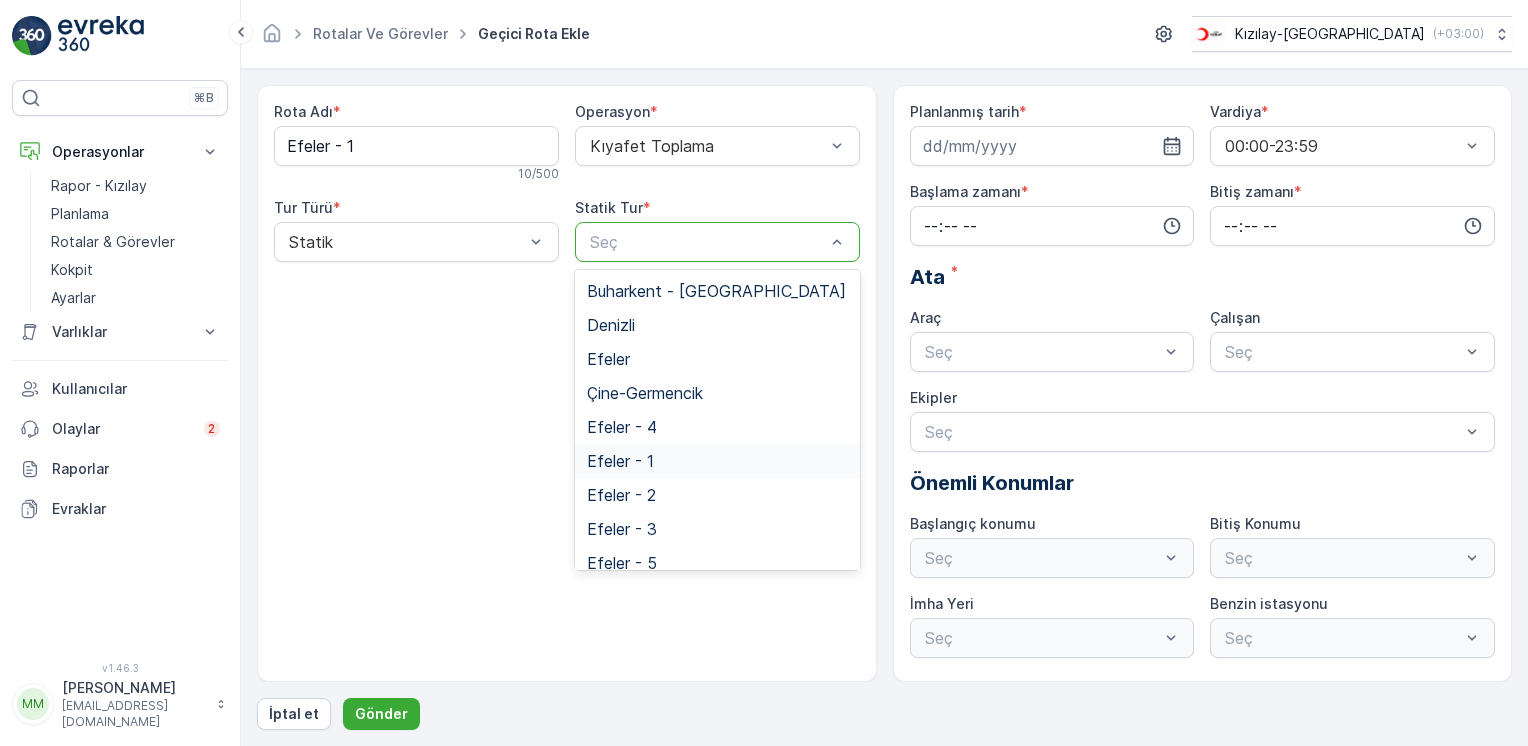 click on "Efeler - 1" at bounding box center [620, 461] 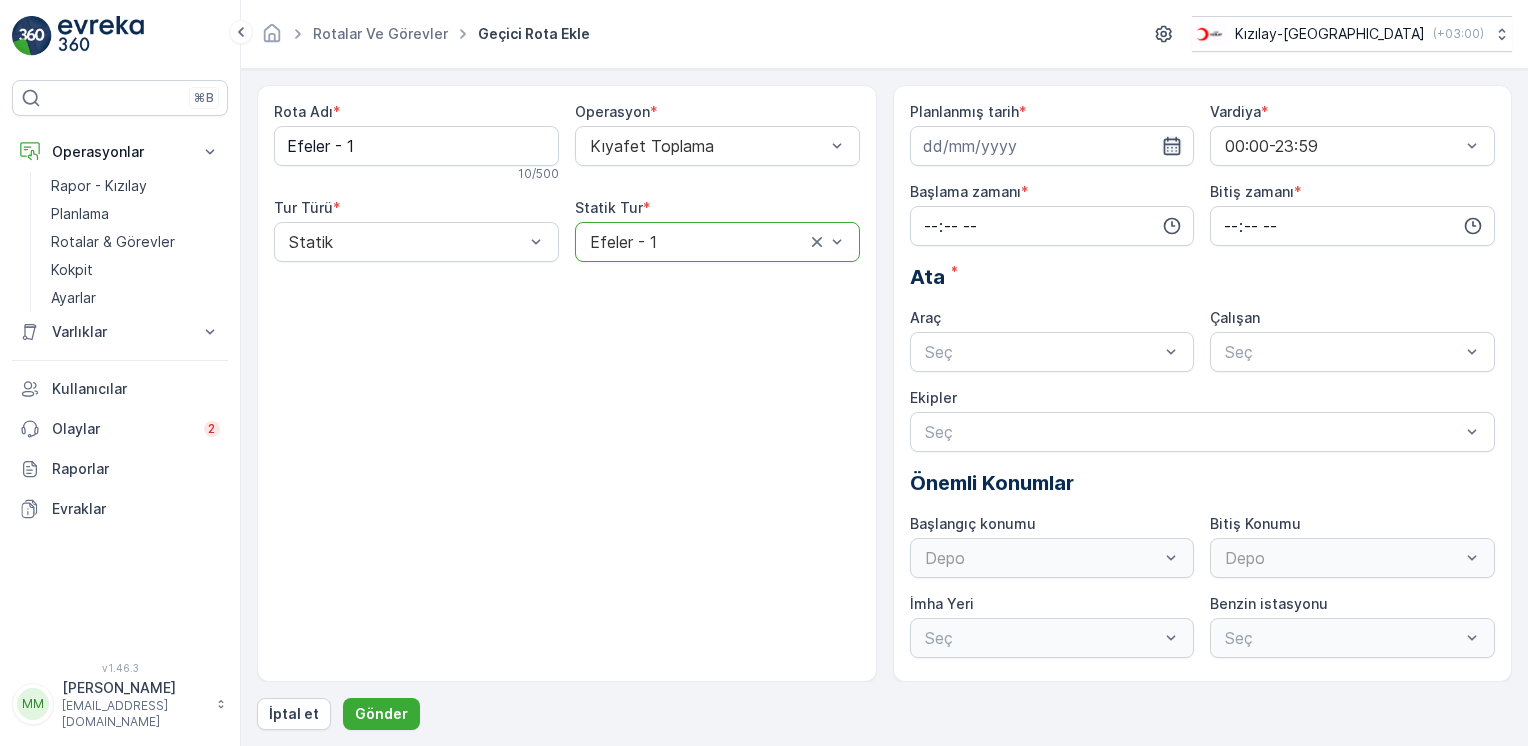 click 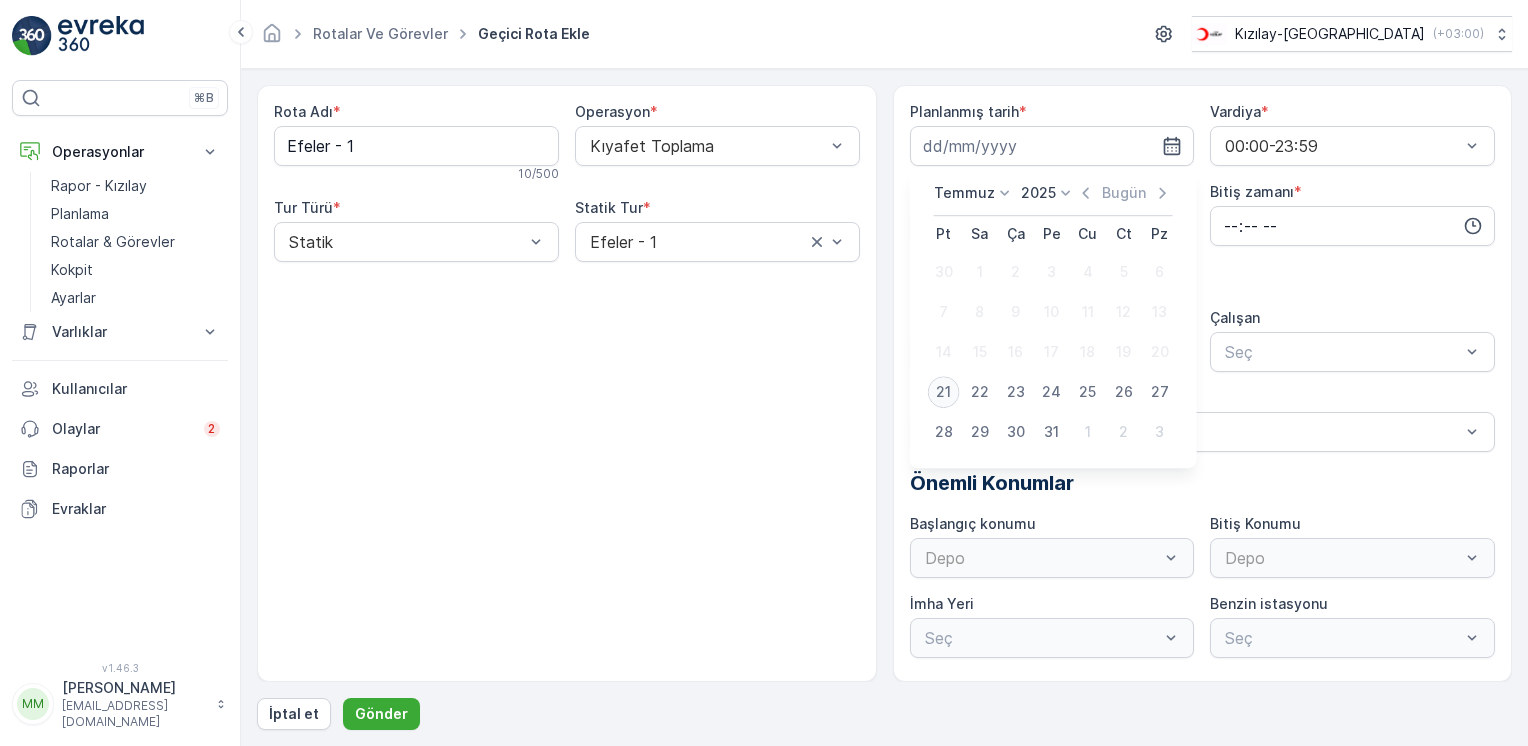 click on "21" at bounding box center [944, 392] 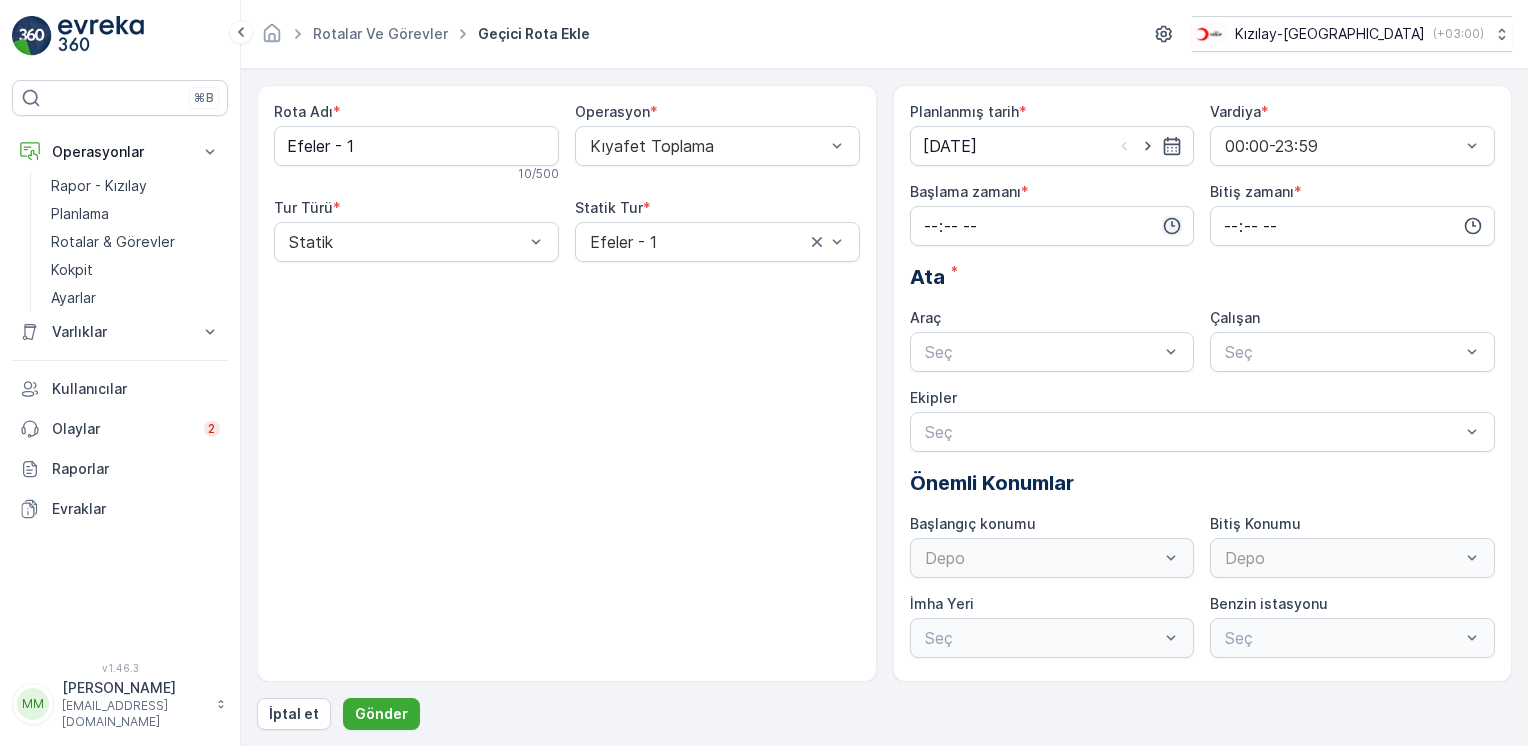 click 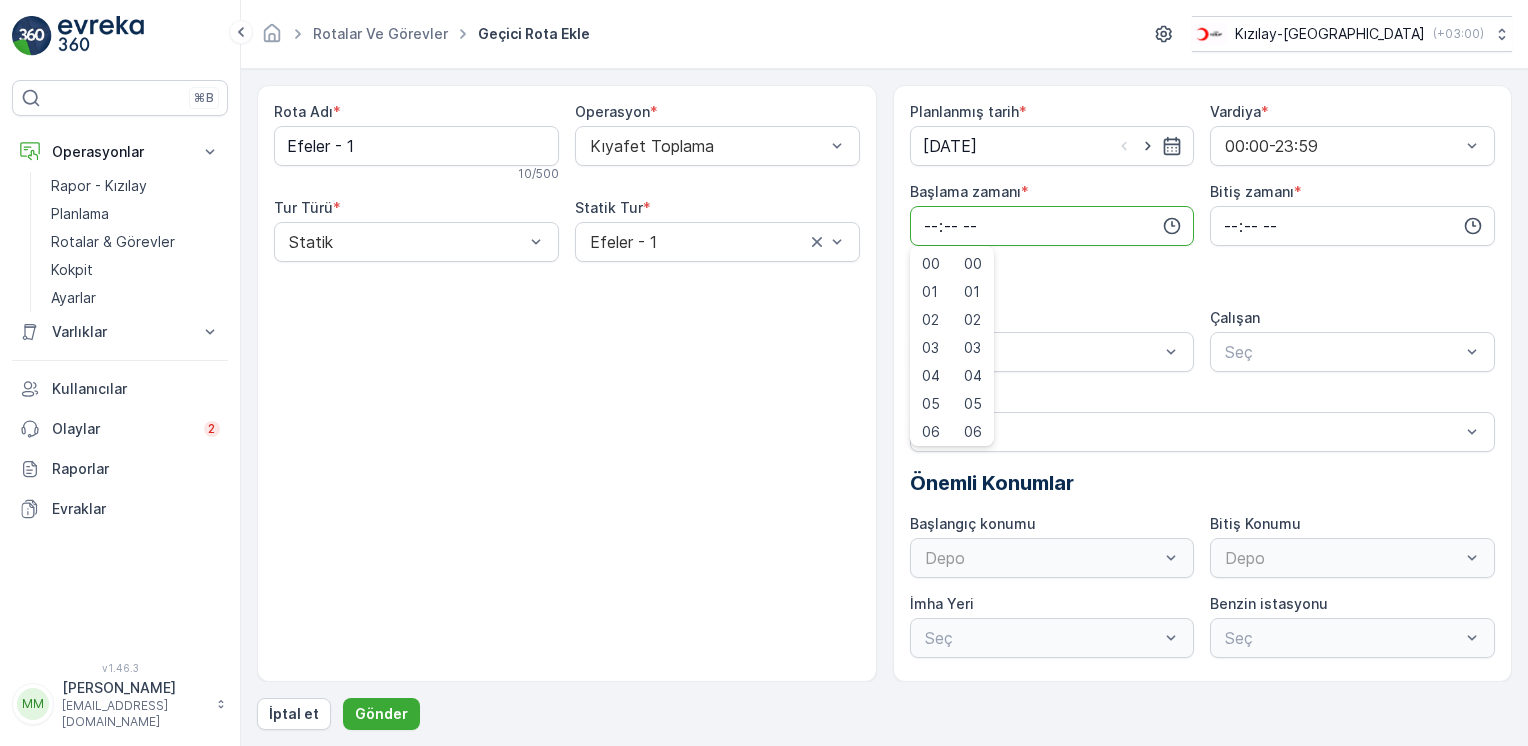 scroll, scrollTop: 200, scrollLeft: 0, axis: vertical 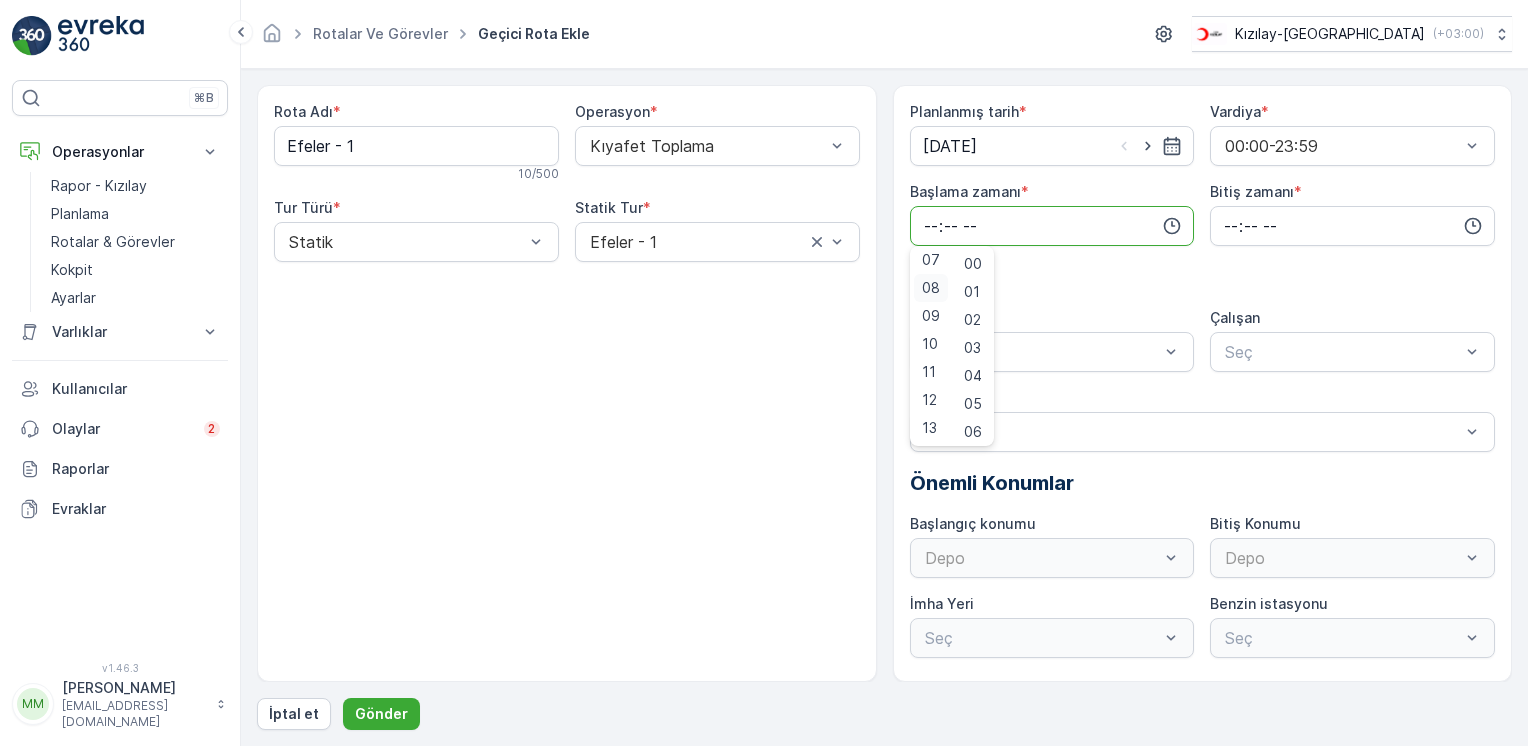 click on "08" at bounding box center (931, 288) 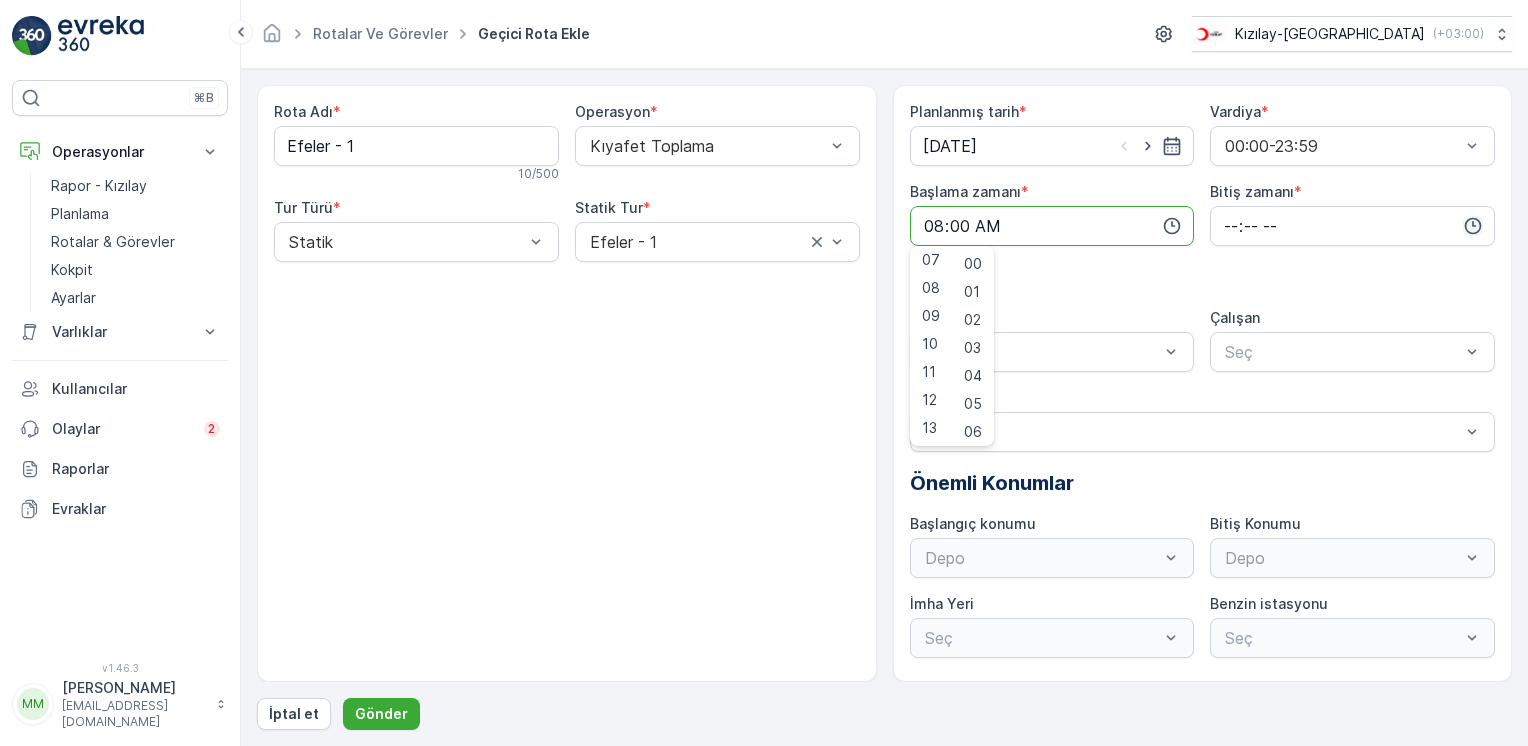 click 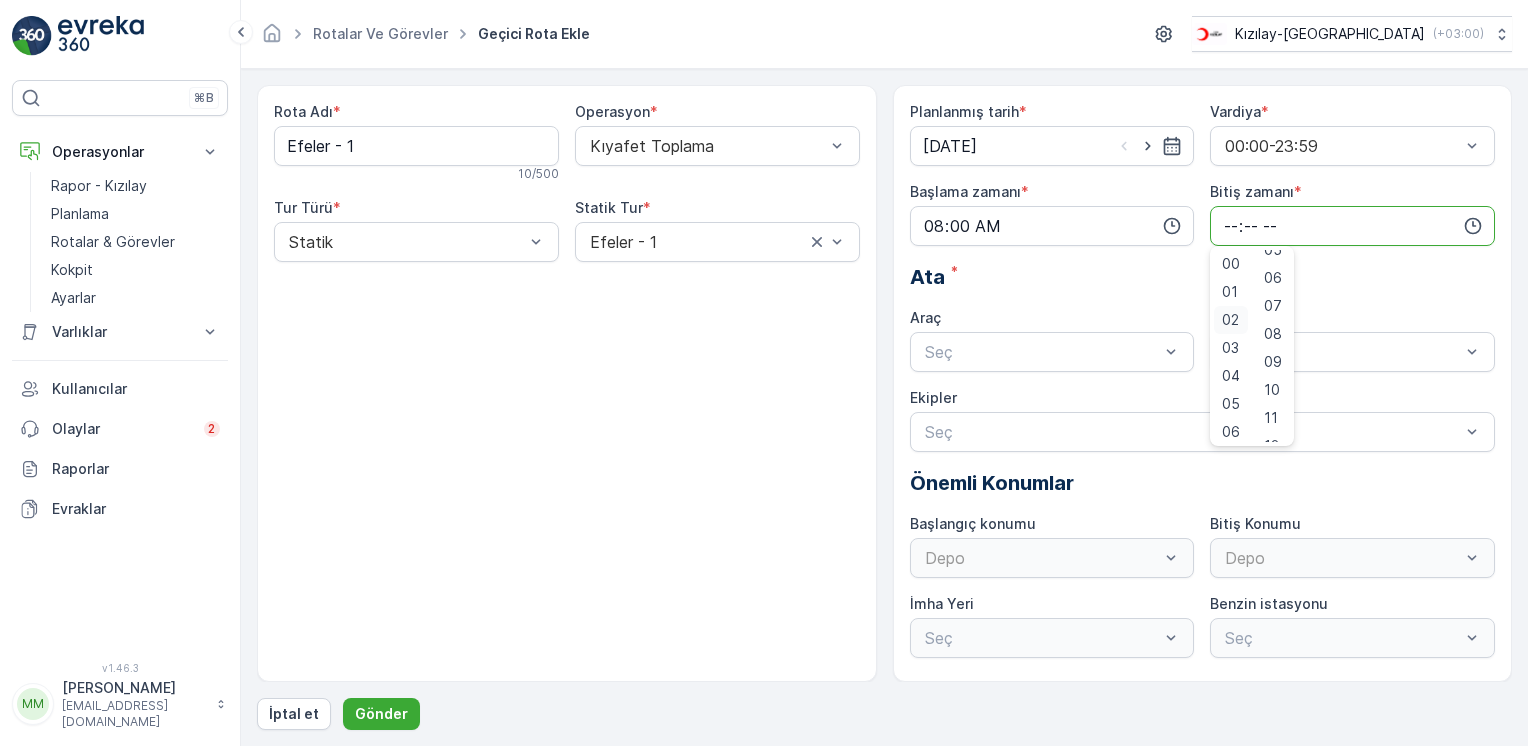 scroll, scrollTop: 200, scrollLeft: 0, axis: vertical 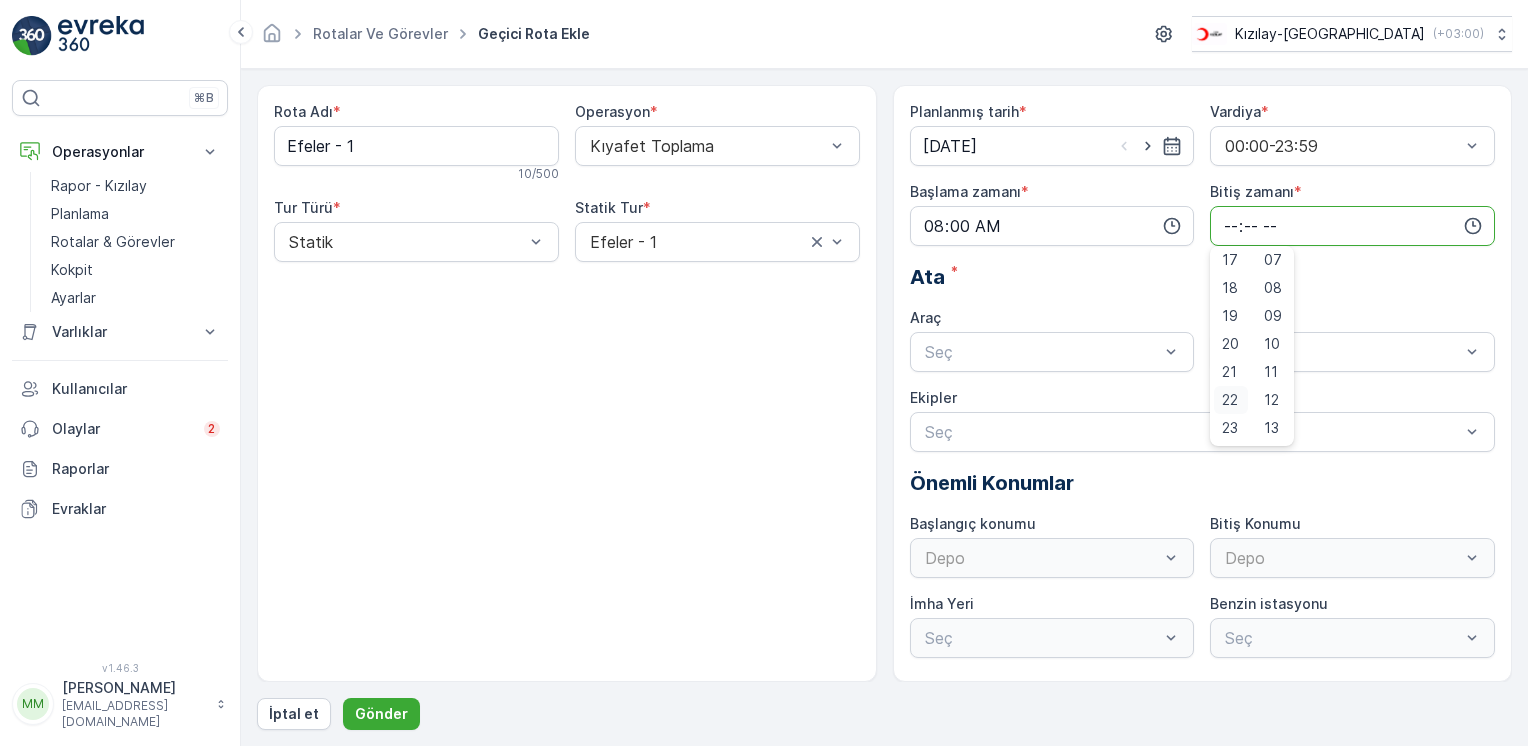 click on "22" at bounding box center [1230, 400] 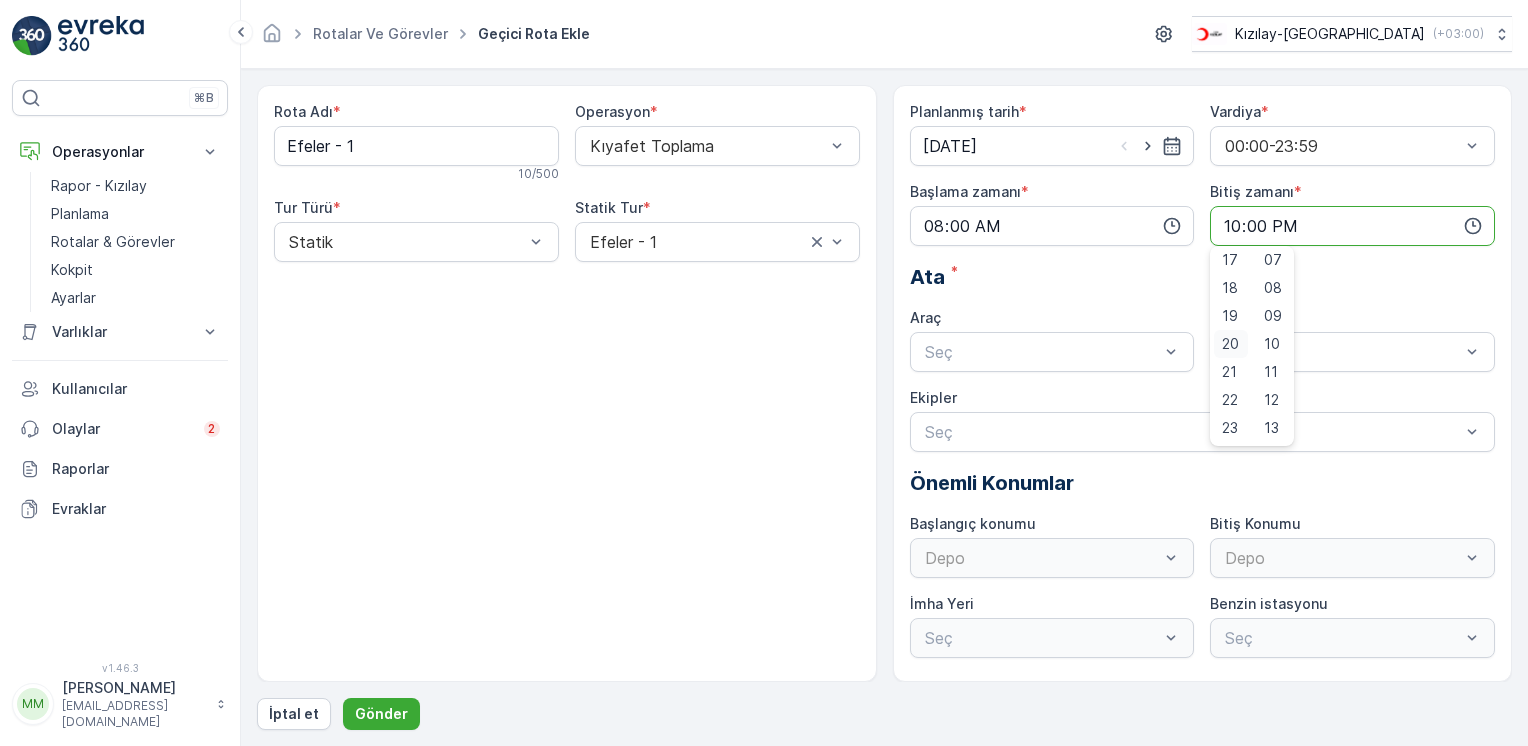 click on "20" at bounding box center [1230, 344] 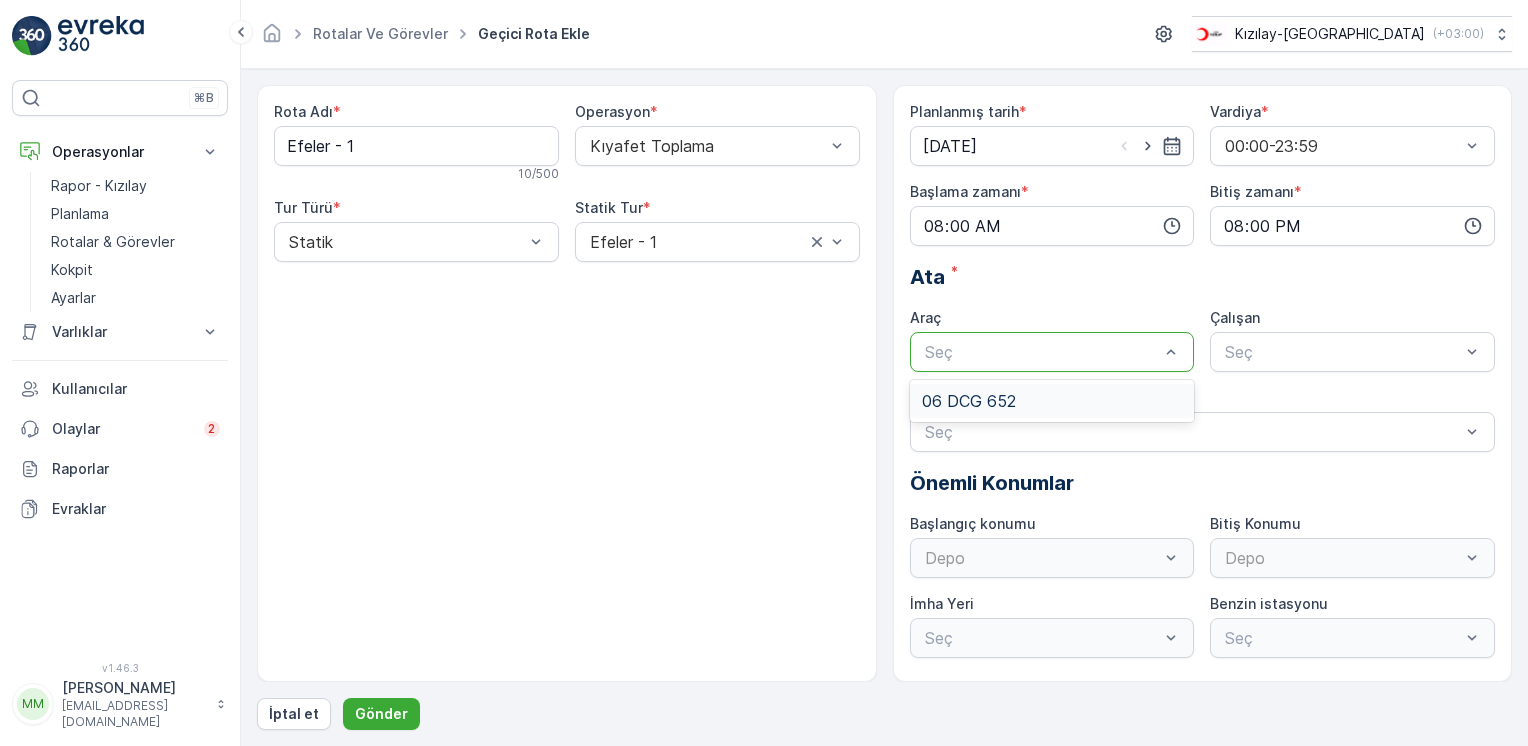 click at bounding box center [1042, 352] 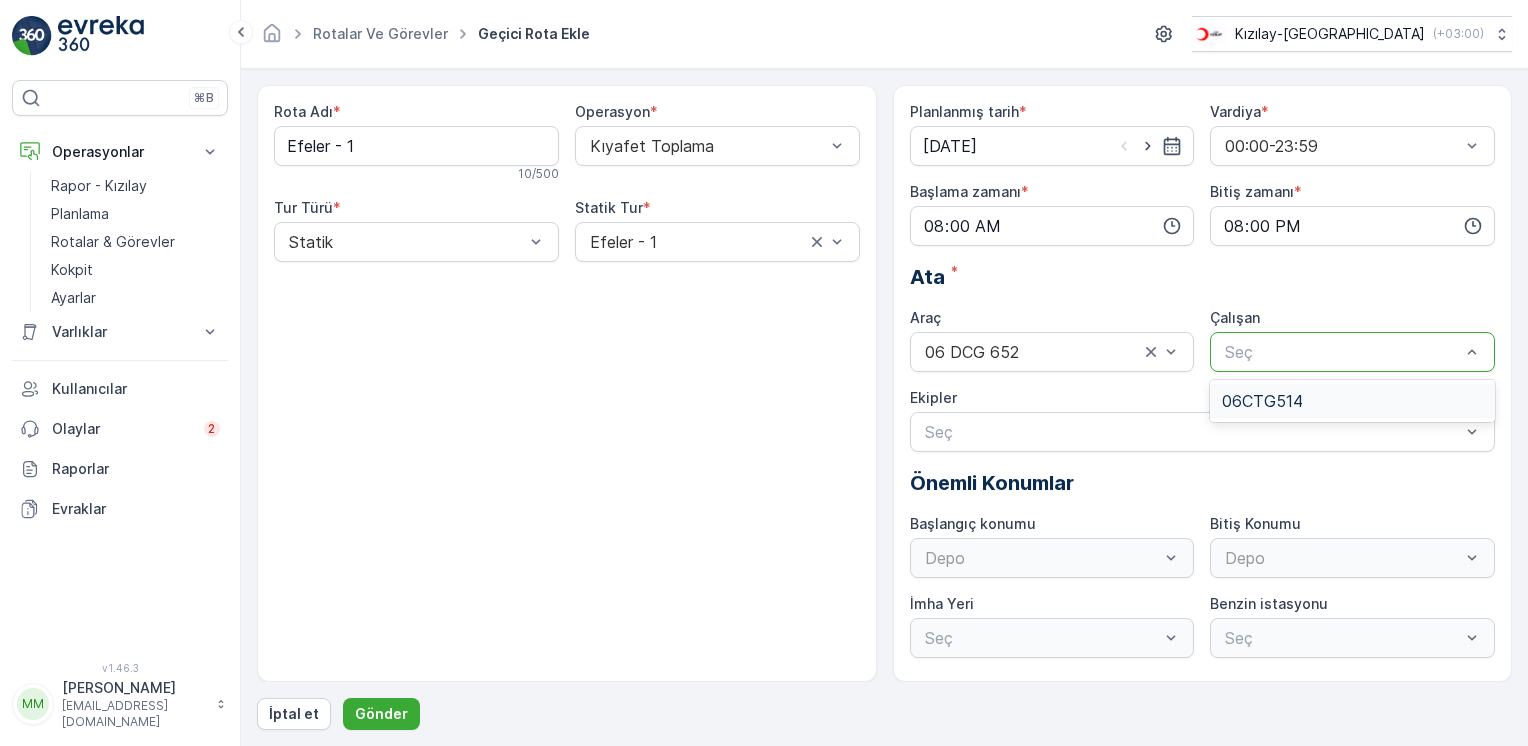 drag, startPoint x: 1403, startPoint y: 358, endPoint x: 1354, endPoint y: 383, distance: 55.00909 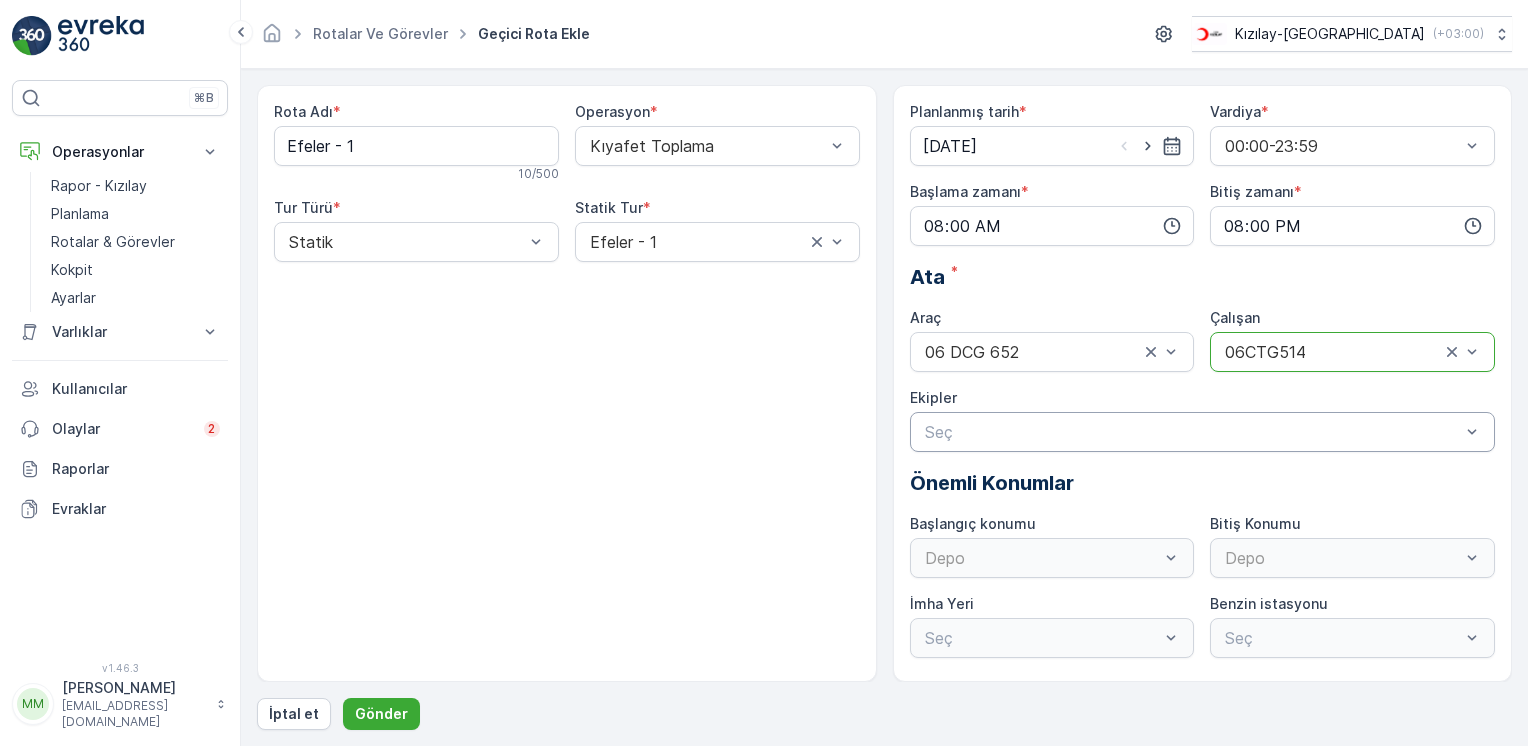 click at bounding box center [1193, 432] 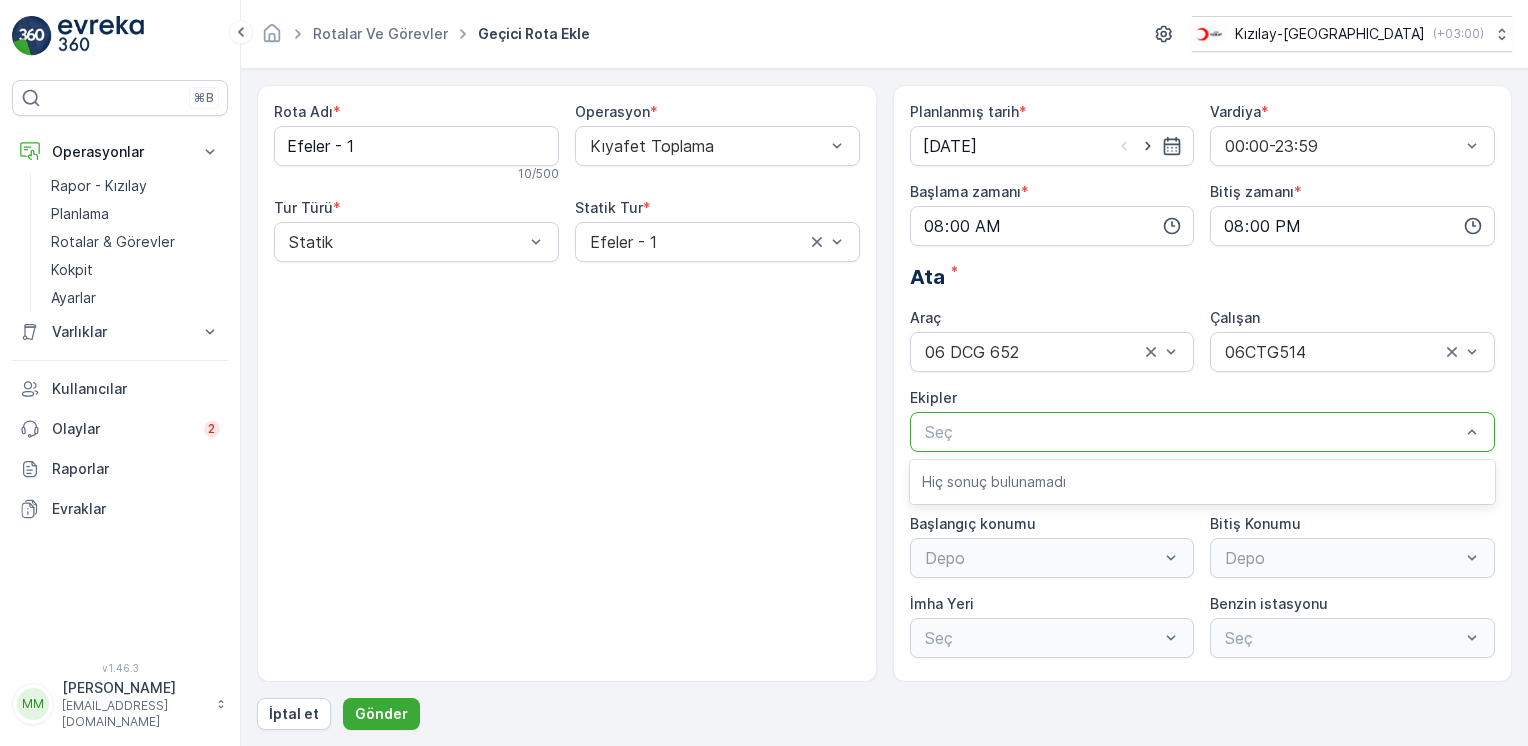 click on "Depo" at bounding box center (1052, 558) 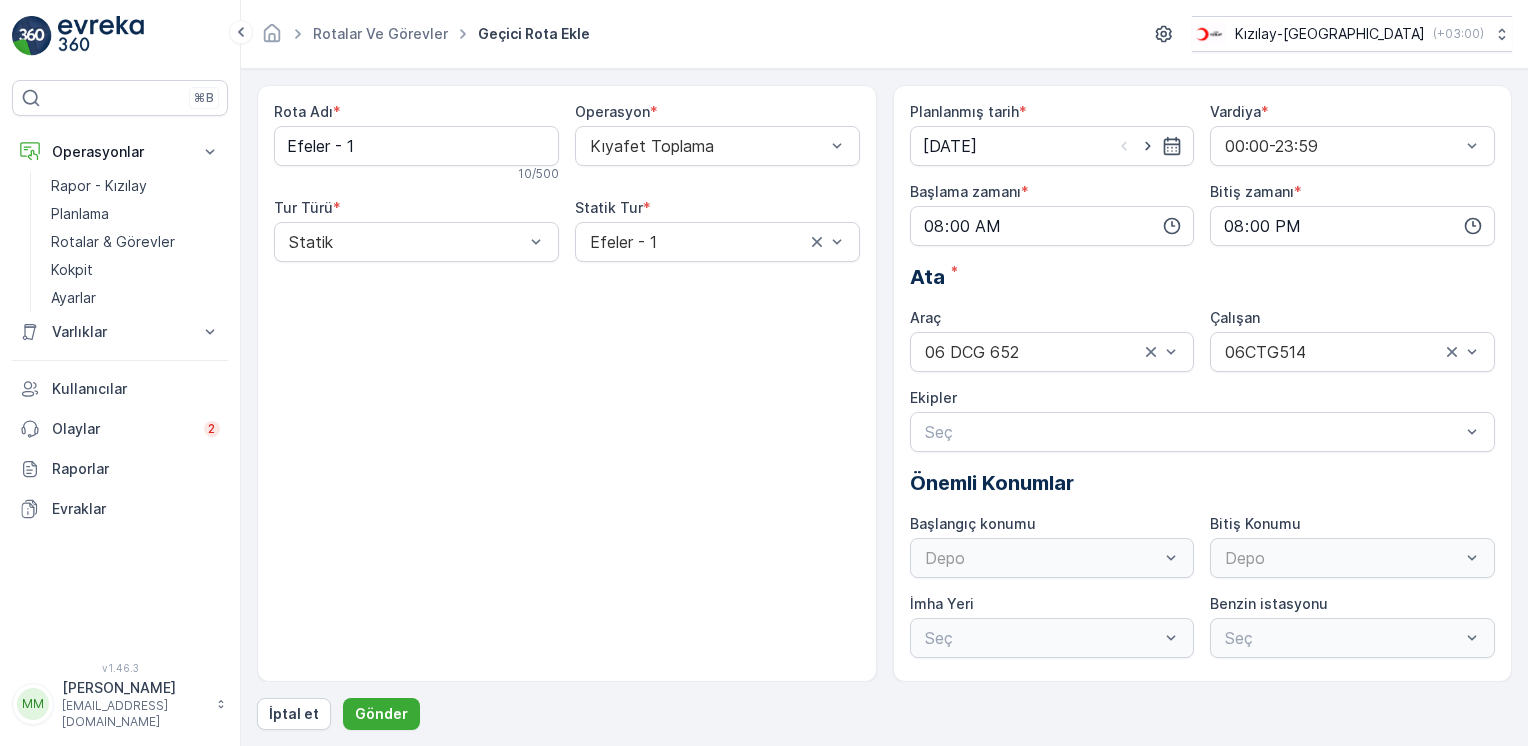 drag, startPoint x: 771, startPoint y: 514, endPoint x: 759, endPoint y: 510, distance: 12.649111 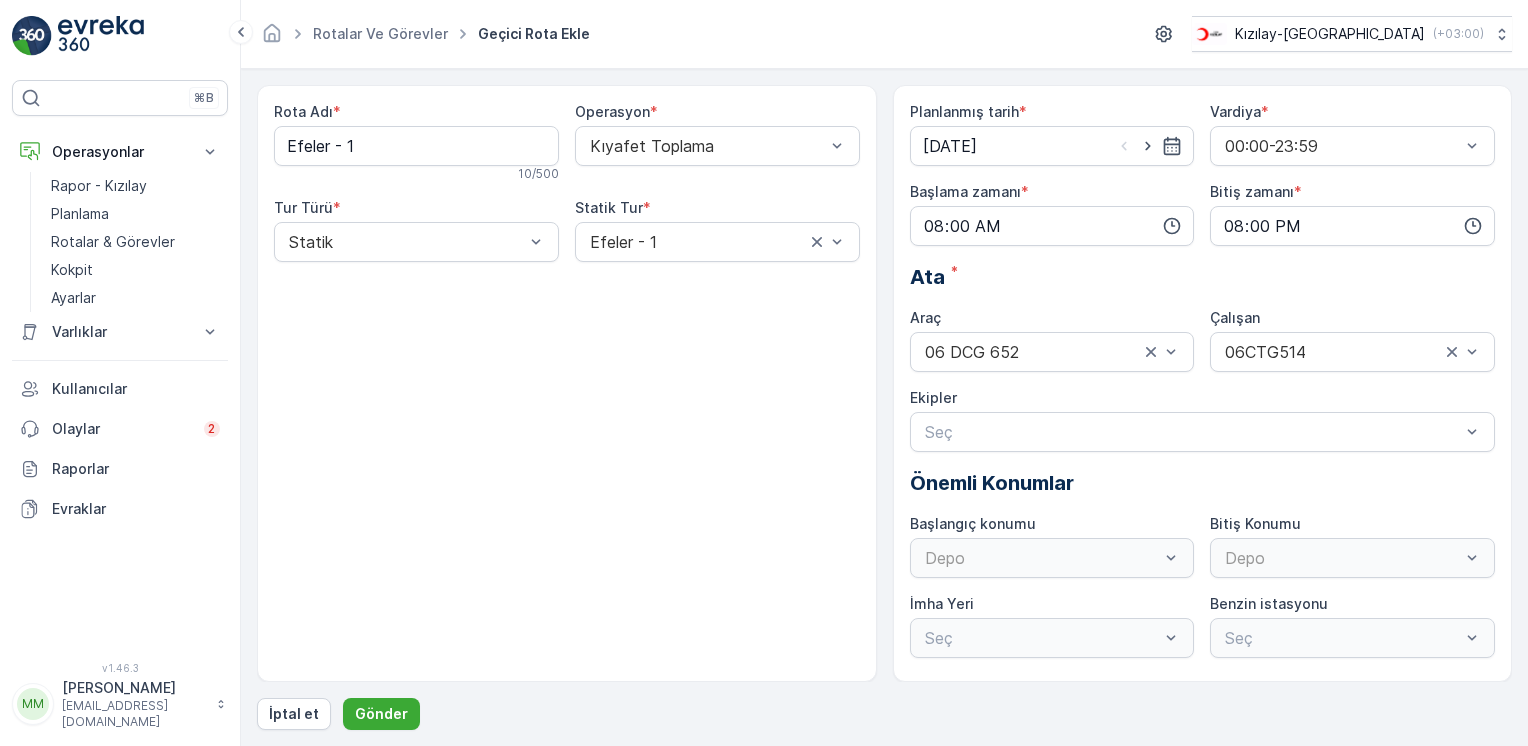 drag, startPoint x: 1081, startPoint y: 562, endPoint x: 1316, endPoint y: 593, distance: 237.03586 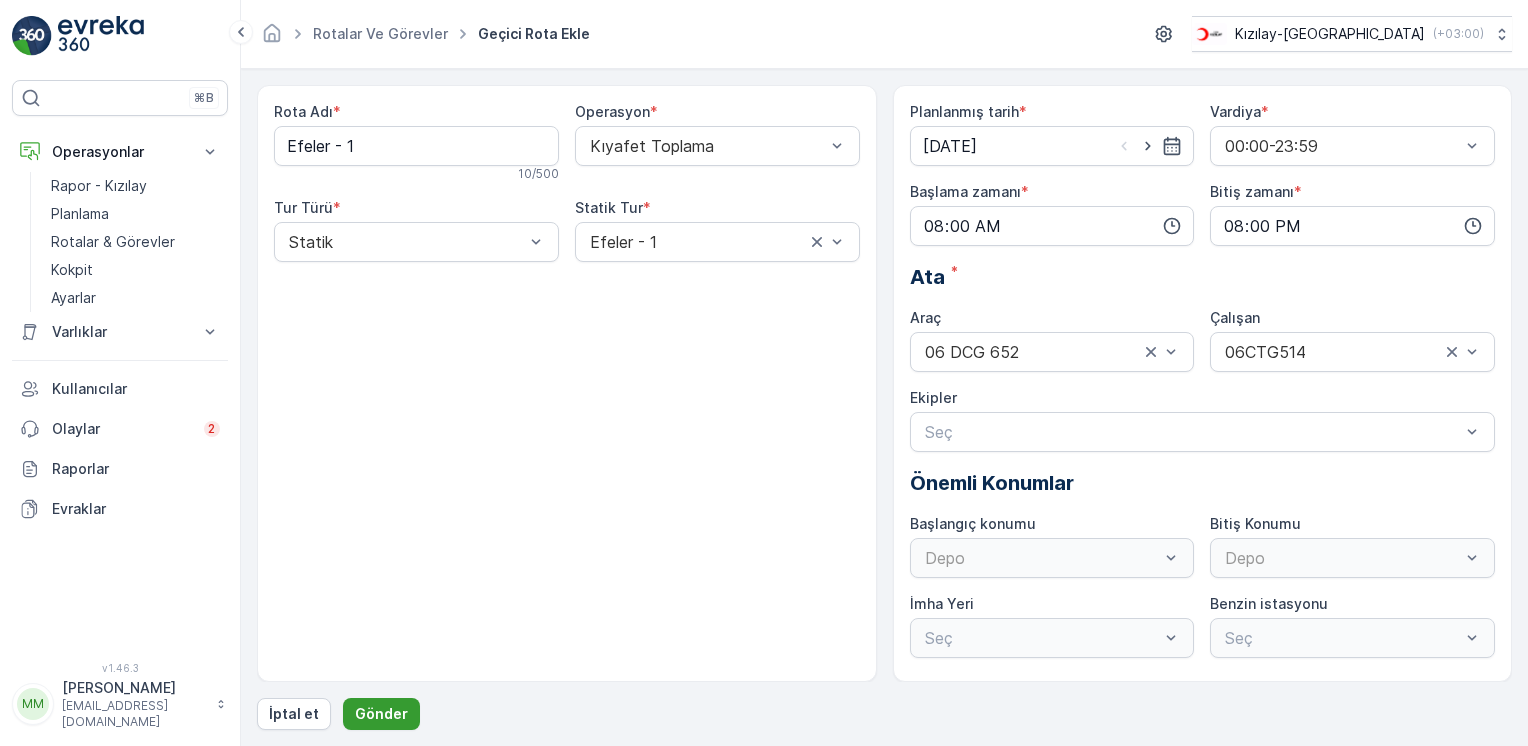 click on "Gönder" at bounding box center (381, 714) 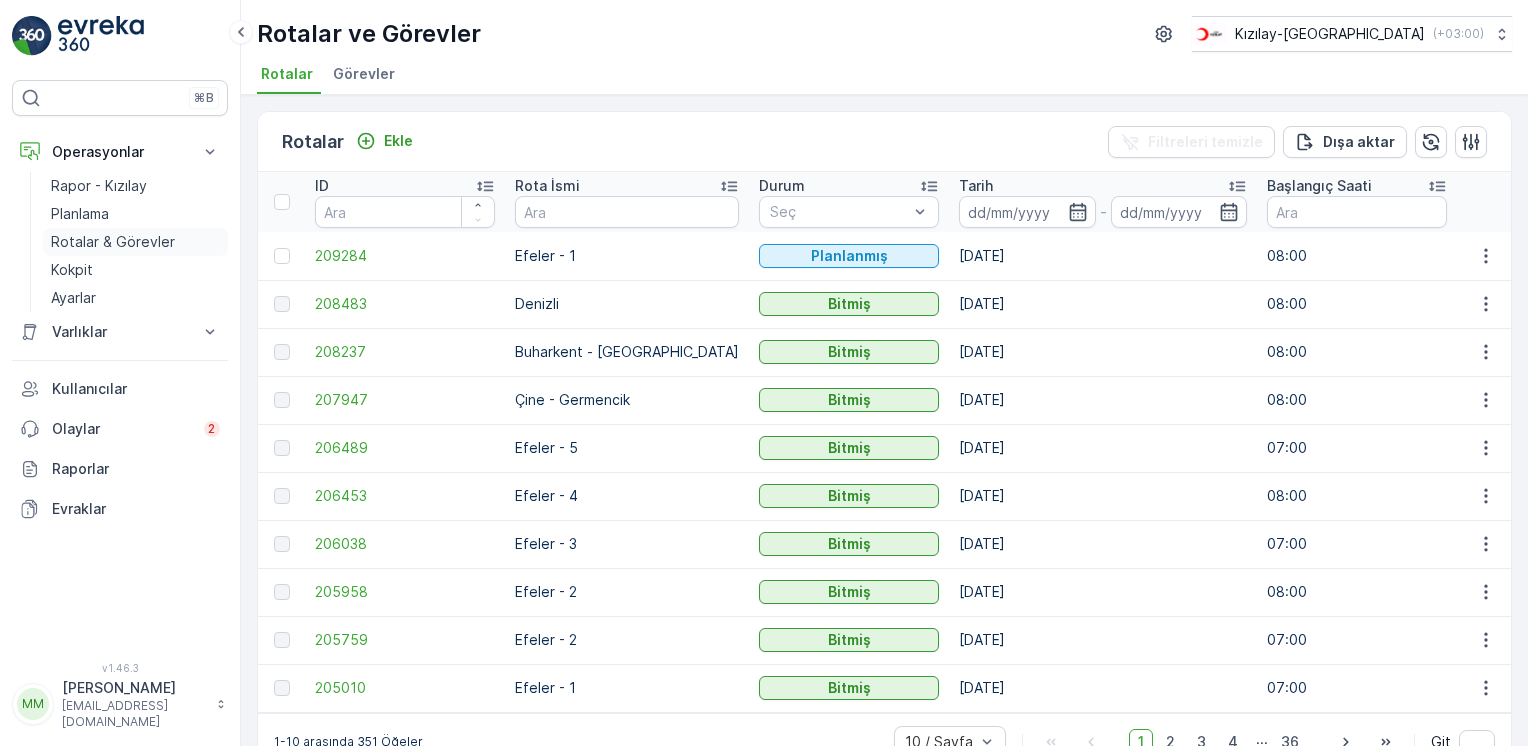 click on "Rotalar & Görevler" at bounding box center [135, 242] 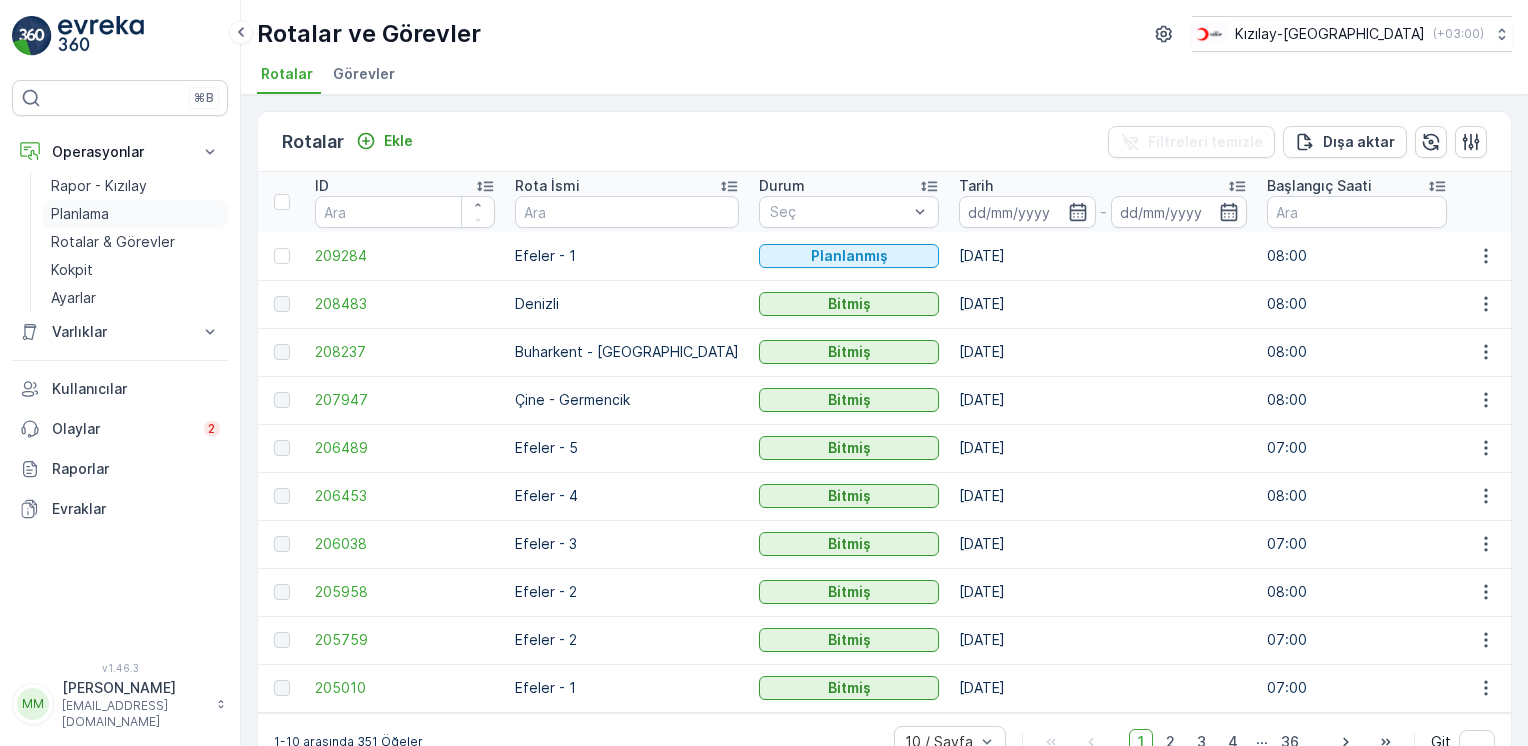 click on "Planlama" at bounding box center [80, 214] 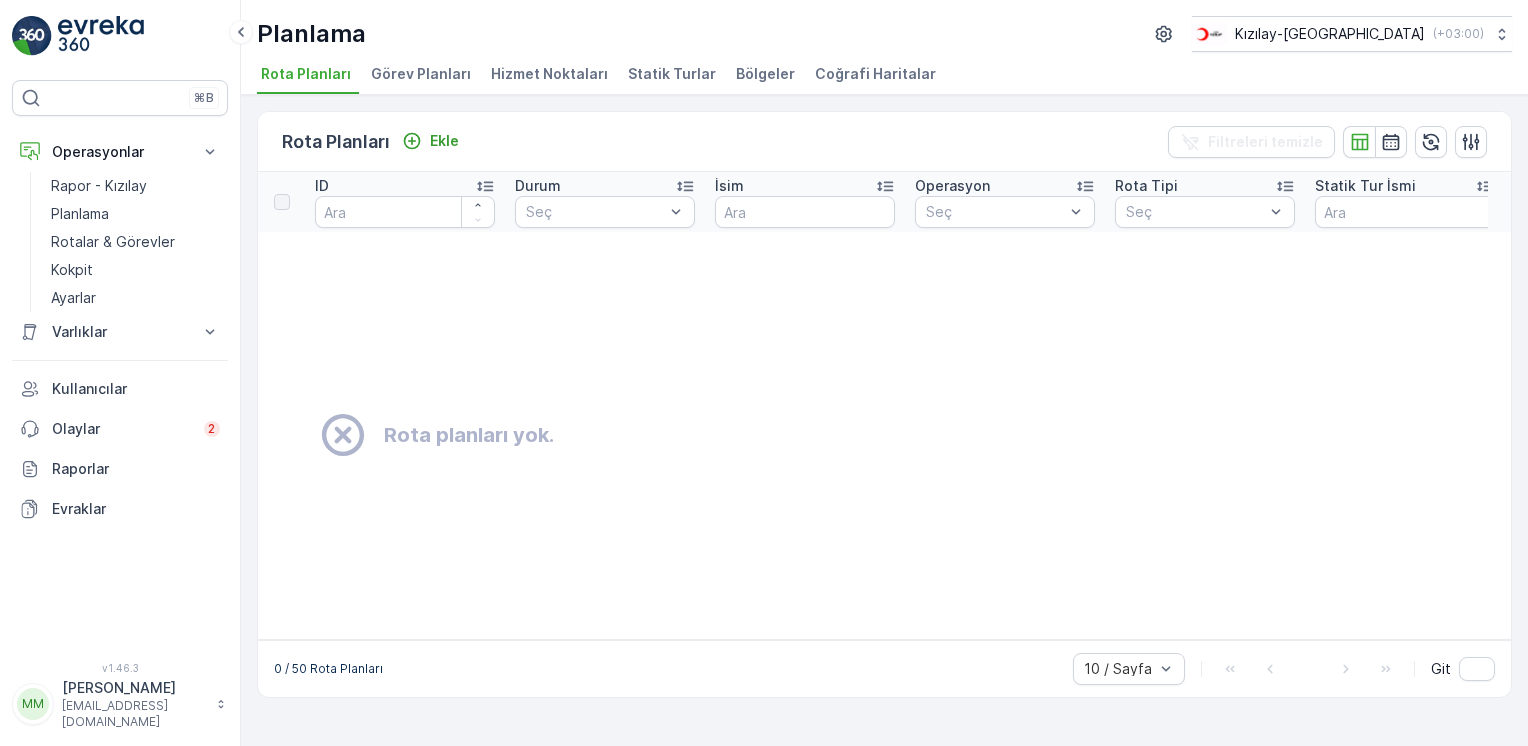 click on "Statik Turlar" at bounding box center [674, 77] 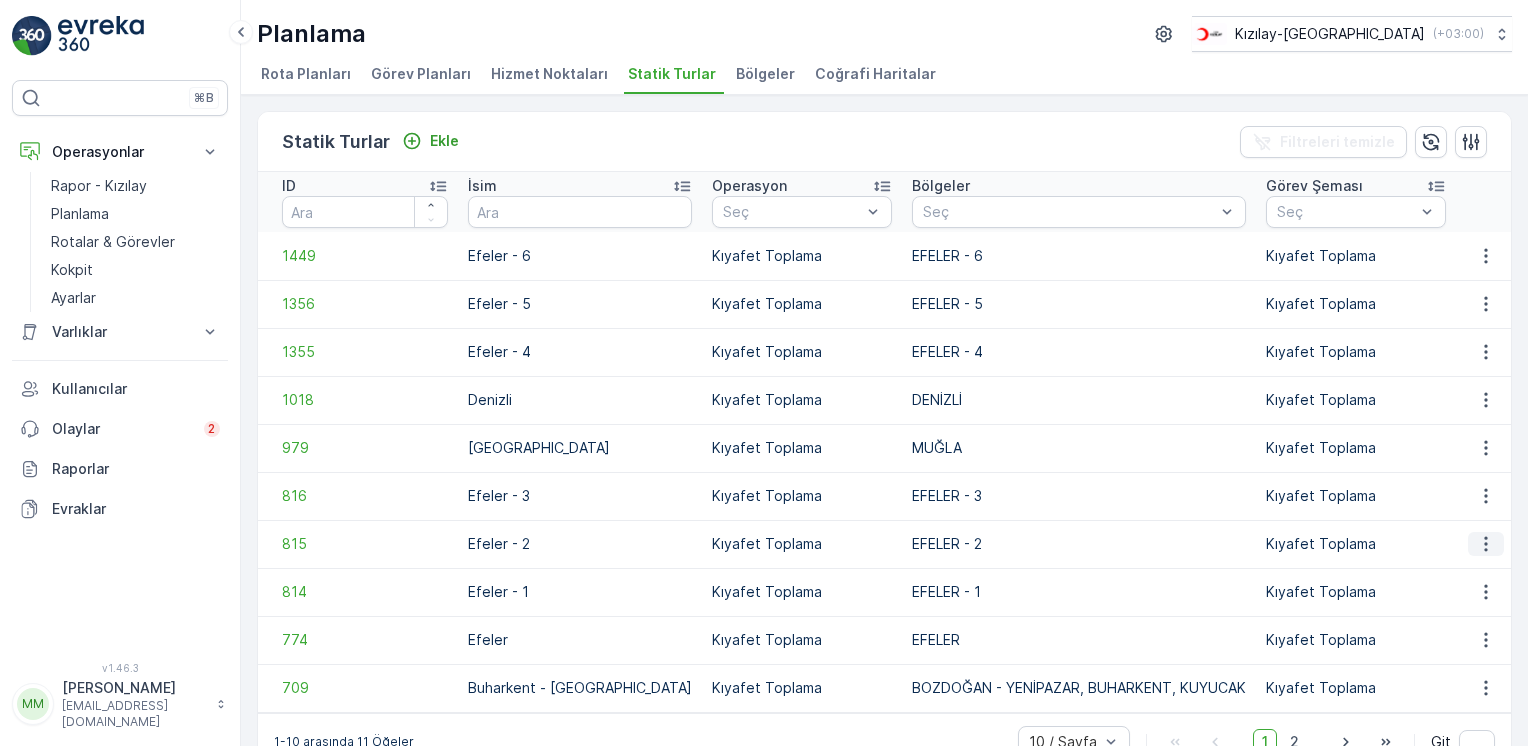 click 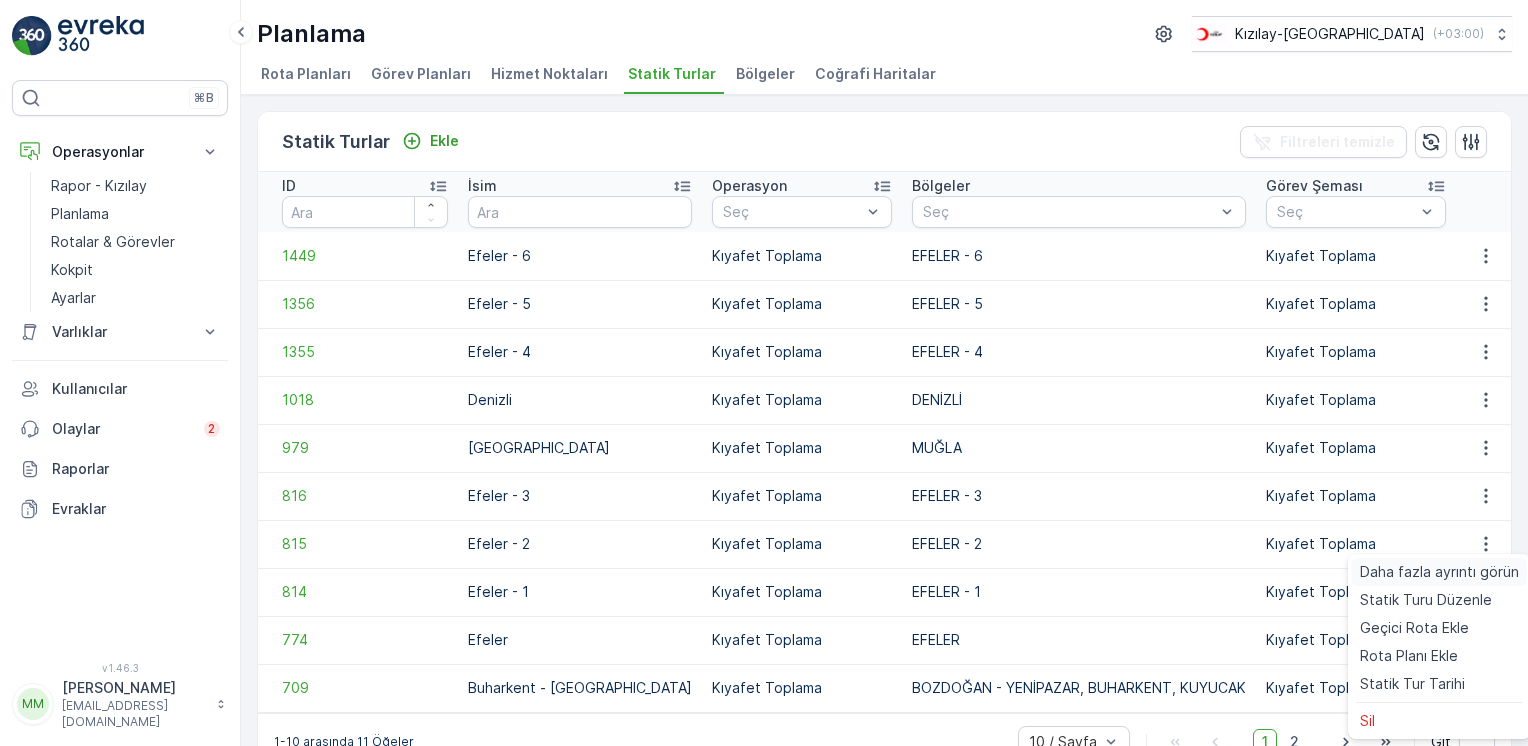 click on "Daha fazla ayrıntı görün" at bounding box center (1439, 572) 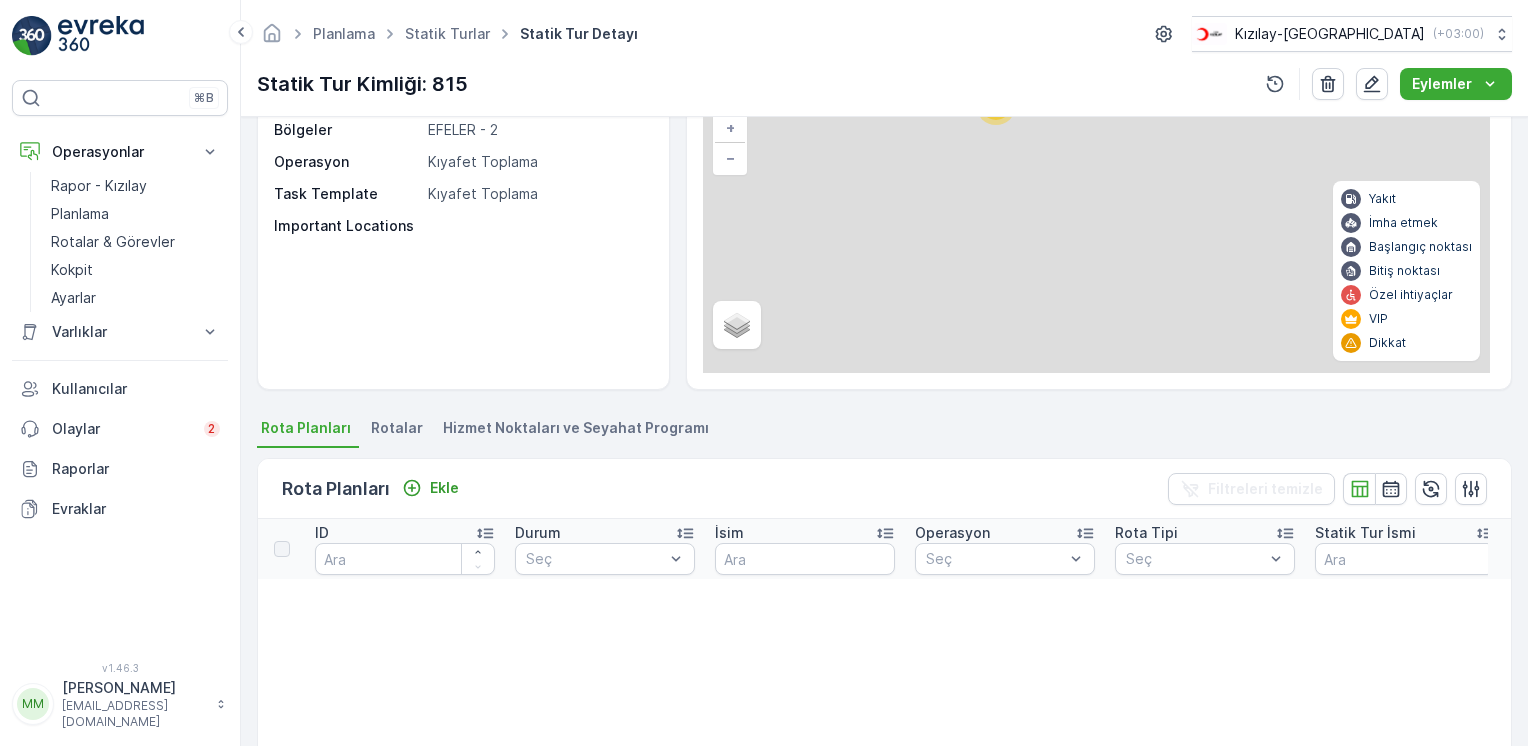 scroll, scrollTop: 200, scrollLeft: 0, axis: vertical 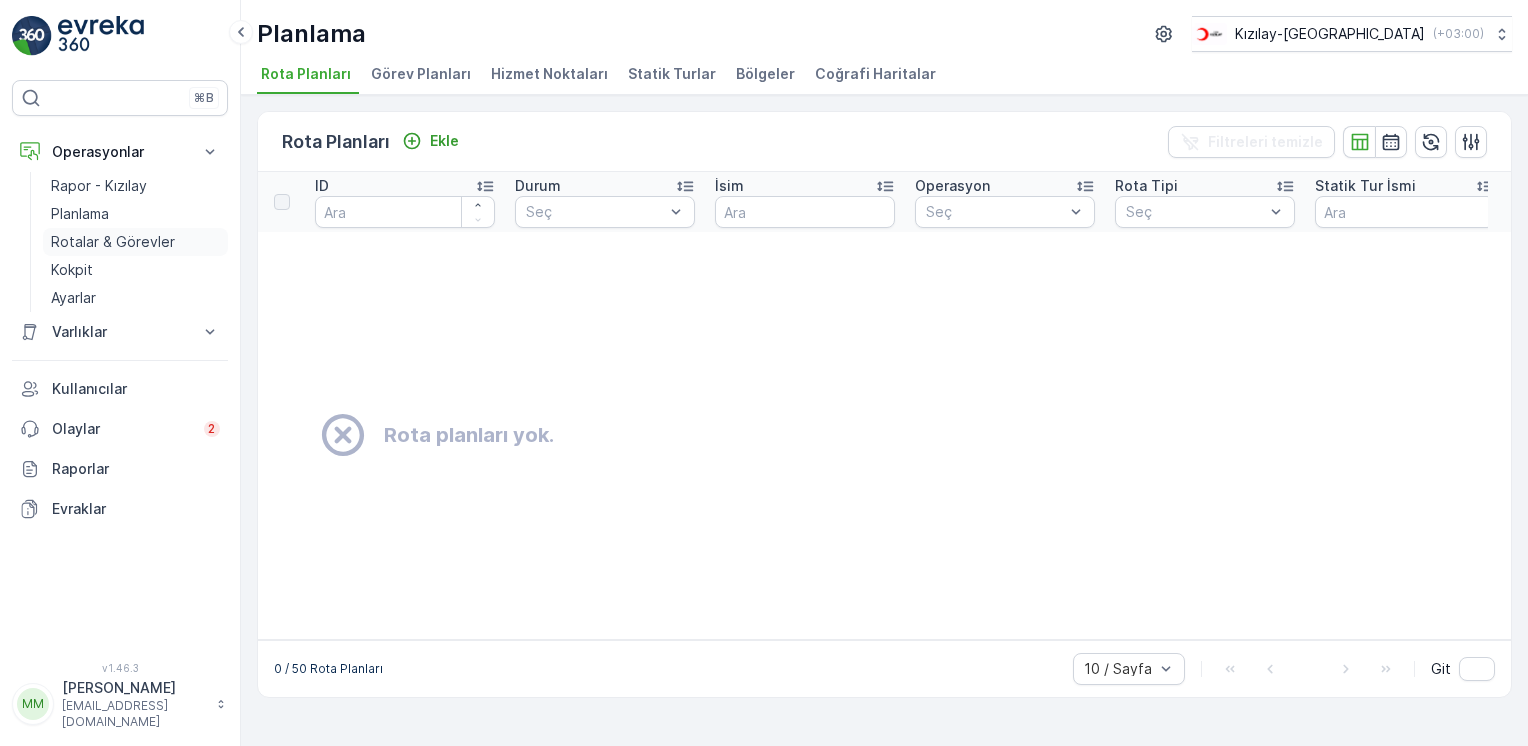 click on "Rotalar & Görevler" at bounding box center [113, 242] 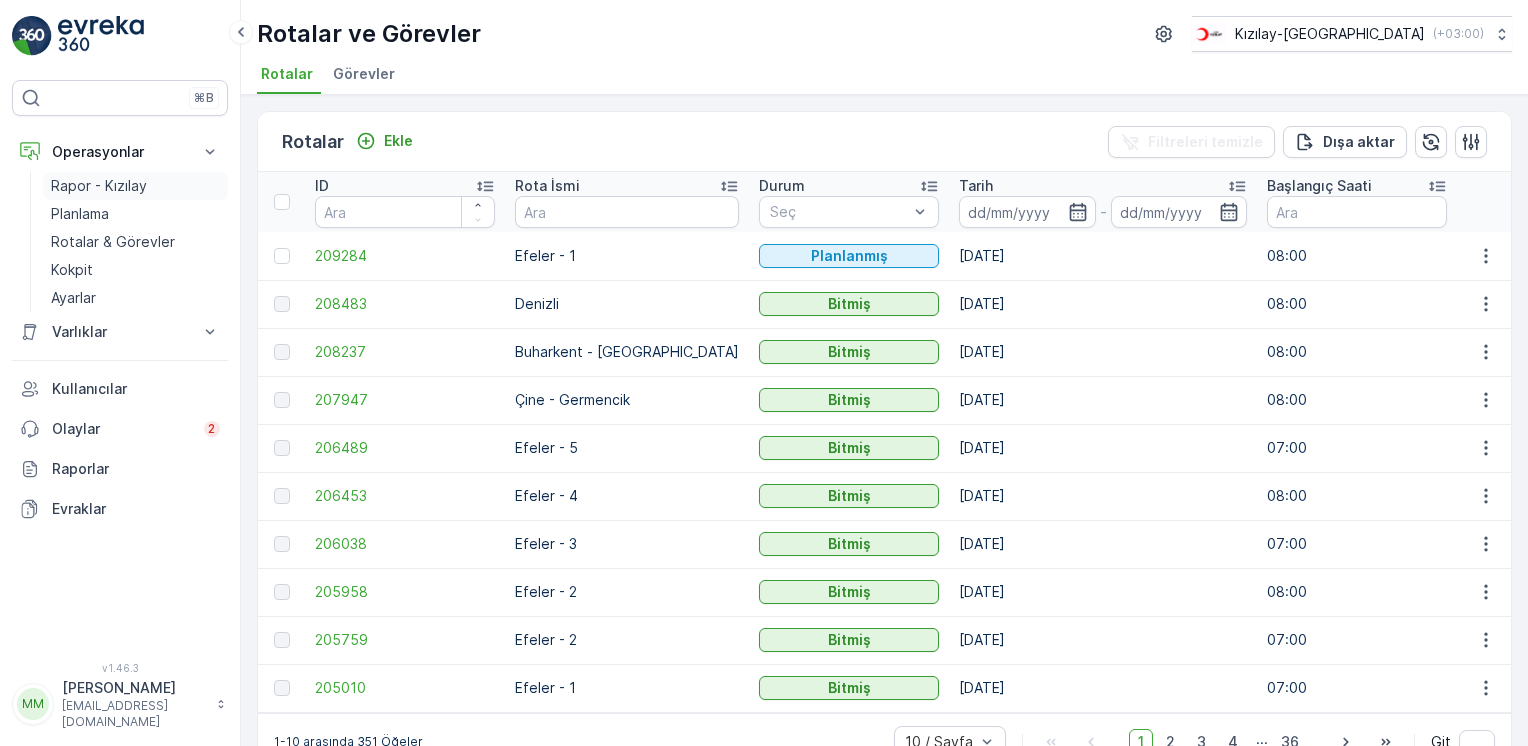 click on "Rapor - Kızılay" at bounding box center [99, 186] 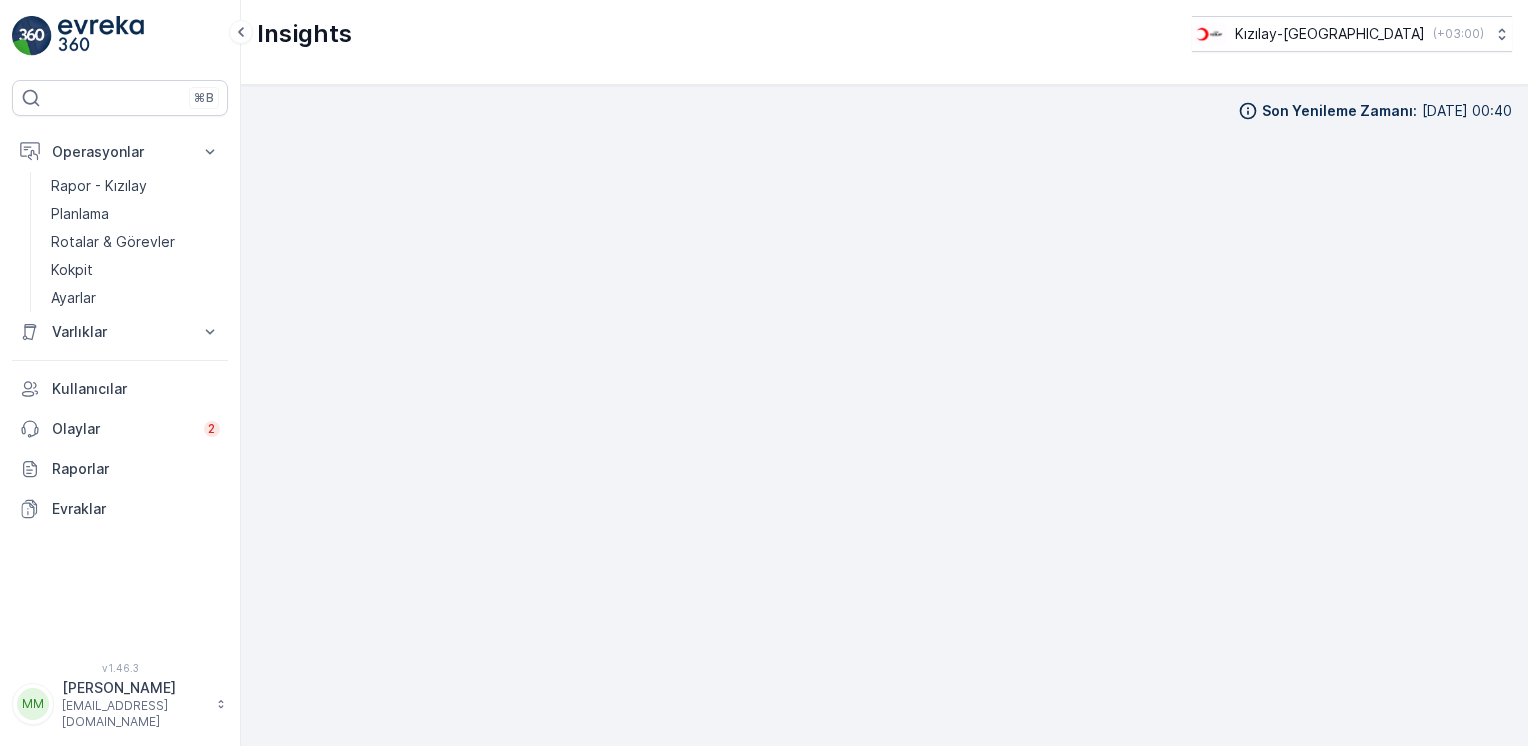 scroll, scrollTop: 16, scrollLeft: 0, axis: vertical 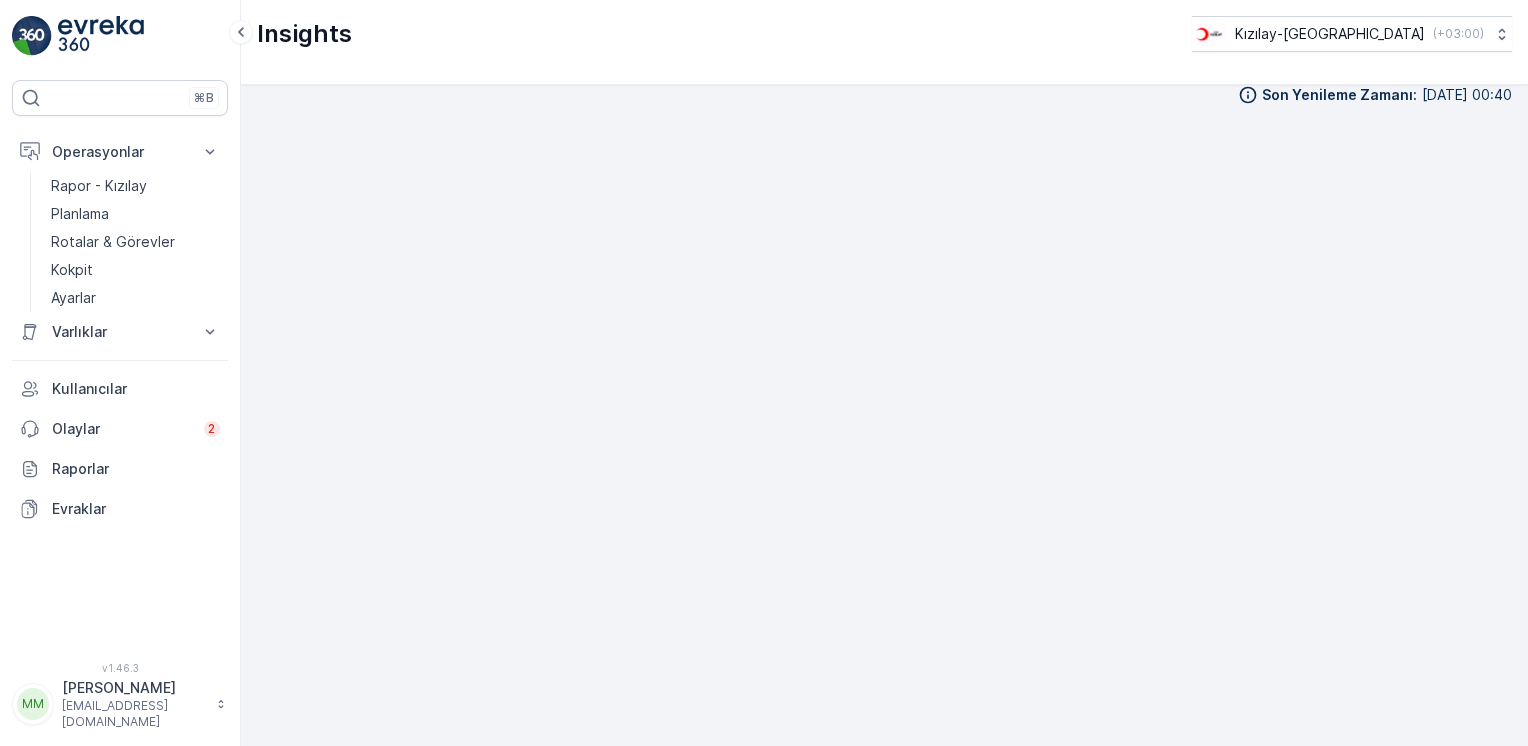 click on "Son Yenileme Zamanı : [DATE] 00:40" at bounding box center (884, 95) 